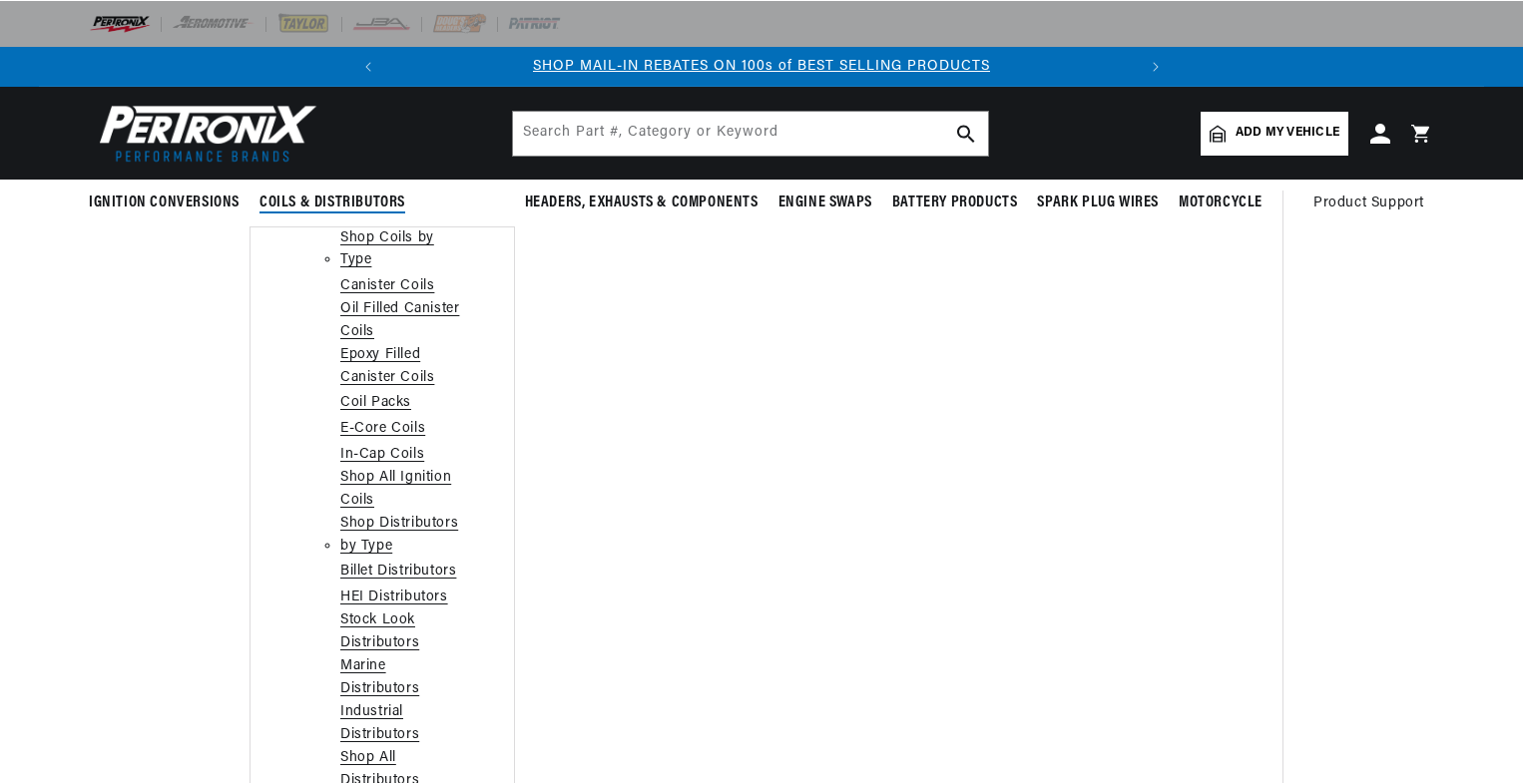 scroll, scrollTop: 0, scrollLeft: 0, axis: both 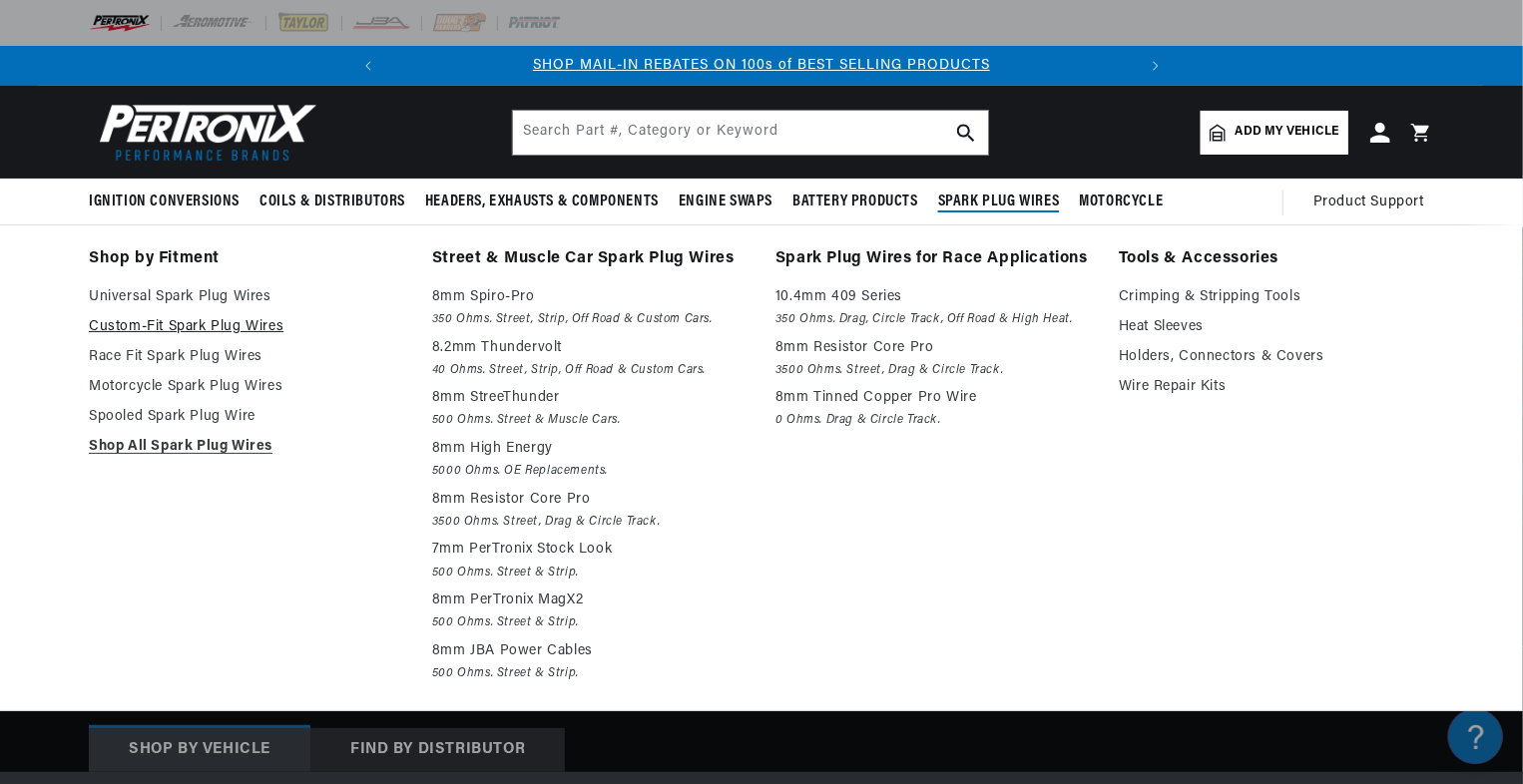 click on "Custom-Fit Spark Plug Wires" at bounding box center [247, 327] 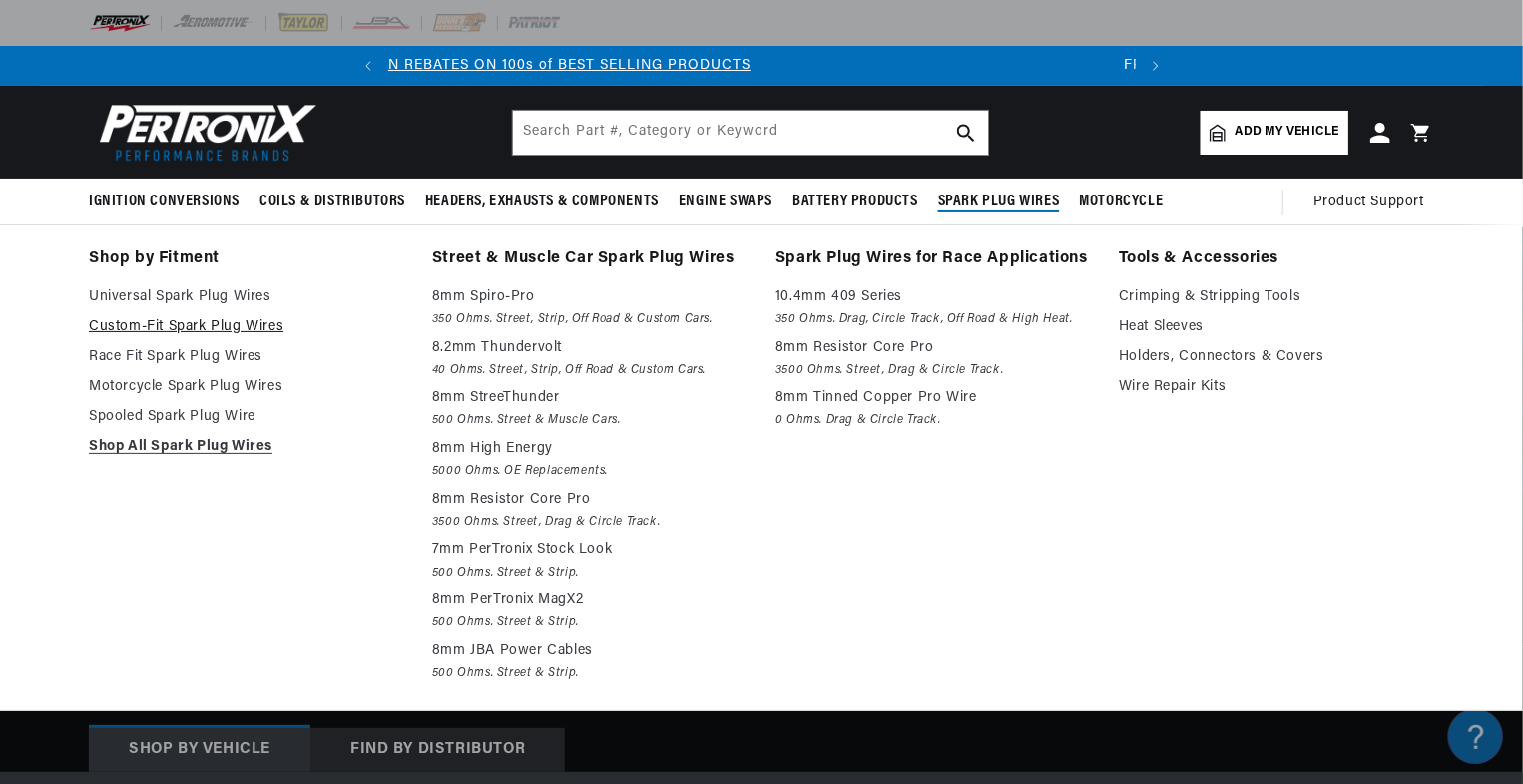 scroll, scrollTop: 0, scrollLeft: 525, axis: horizontal 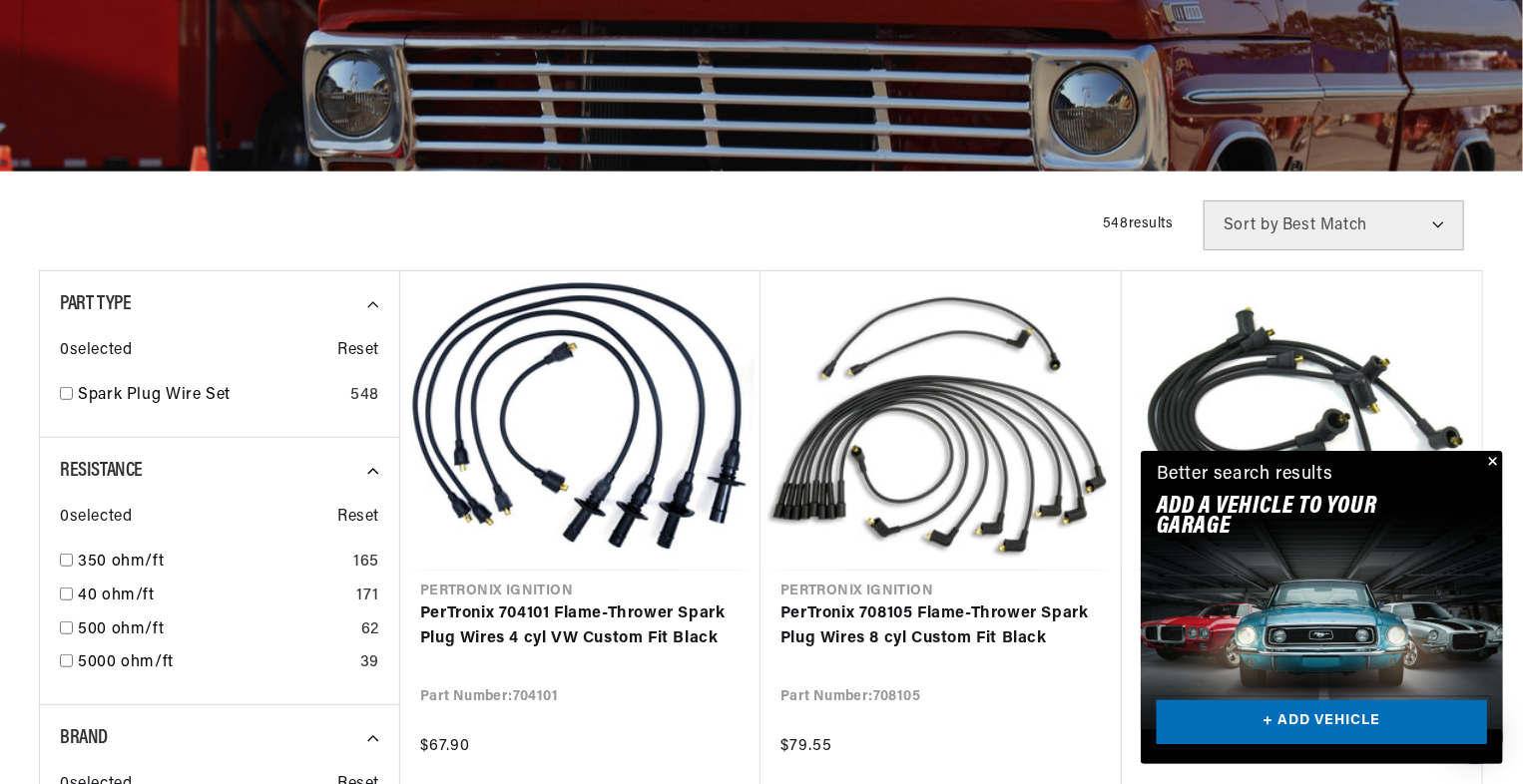 click on "+ ADD VEHICLE" at bounding box center (1321, 722) 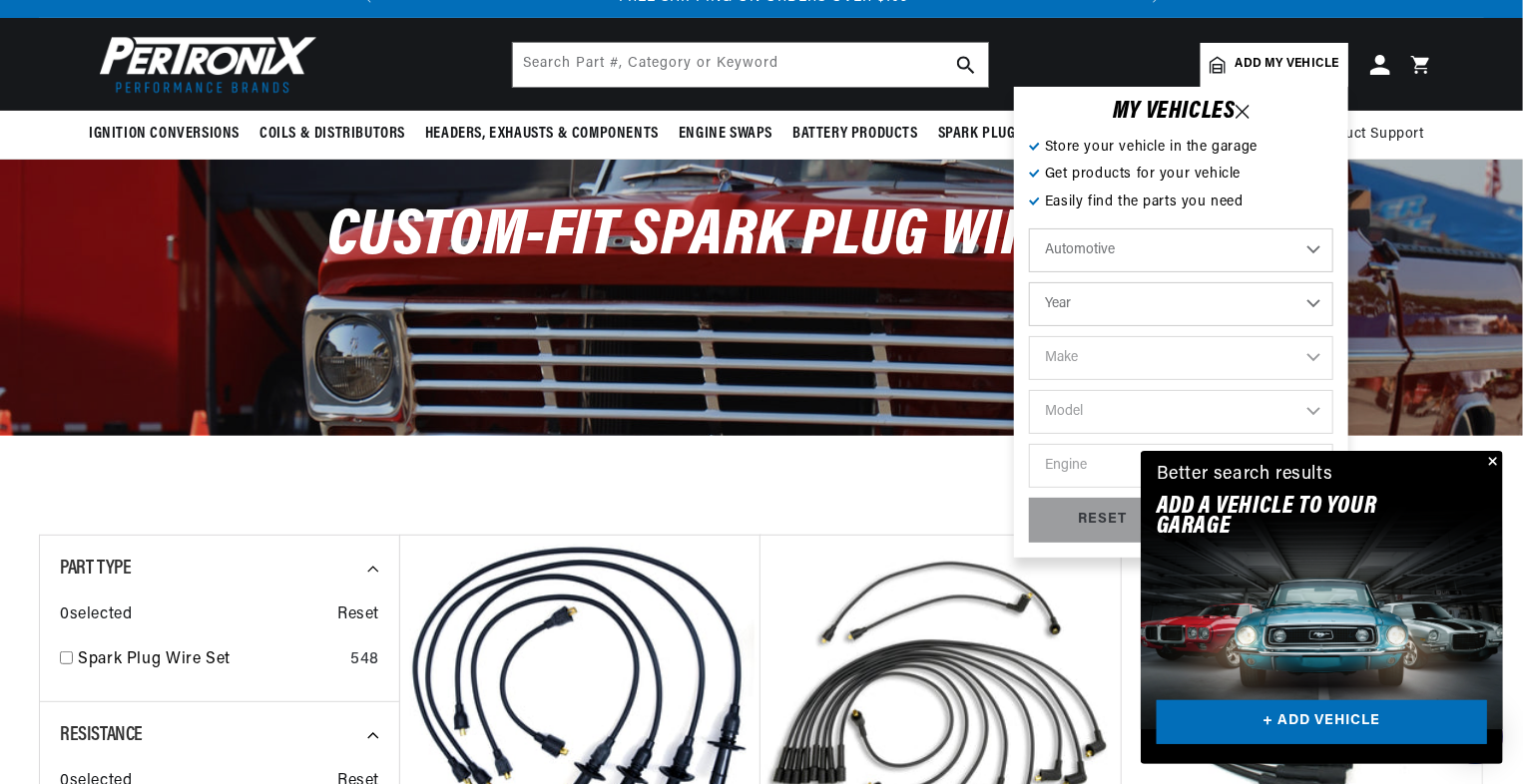 scroll, scrollTop: 0, scrollLeft: 0, axis: both 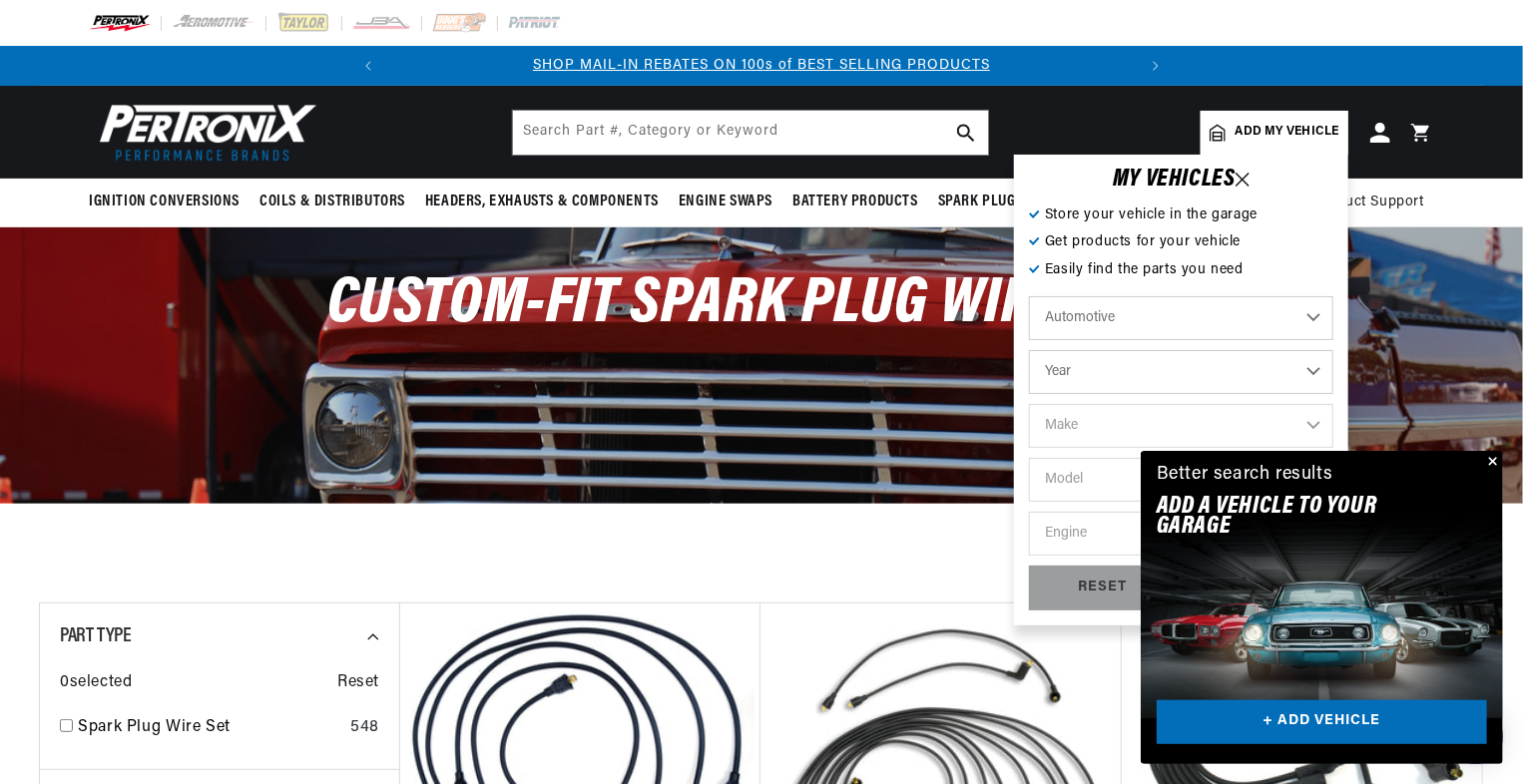 click on "Automotive
Agricultural
Industrial
Marine
Motorcycle" at bounding box center (1181, 318) 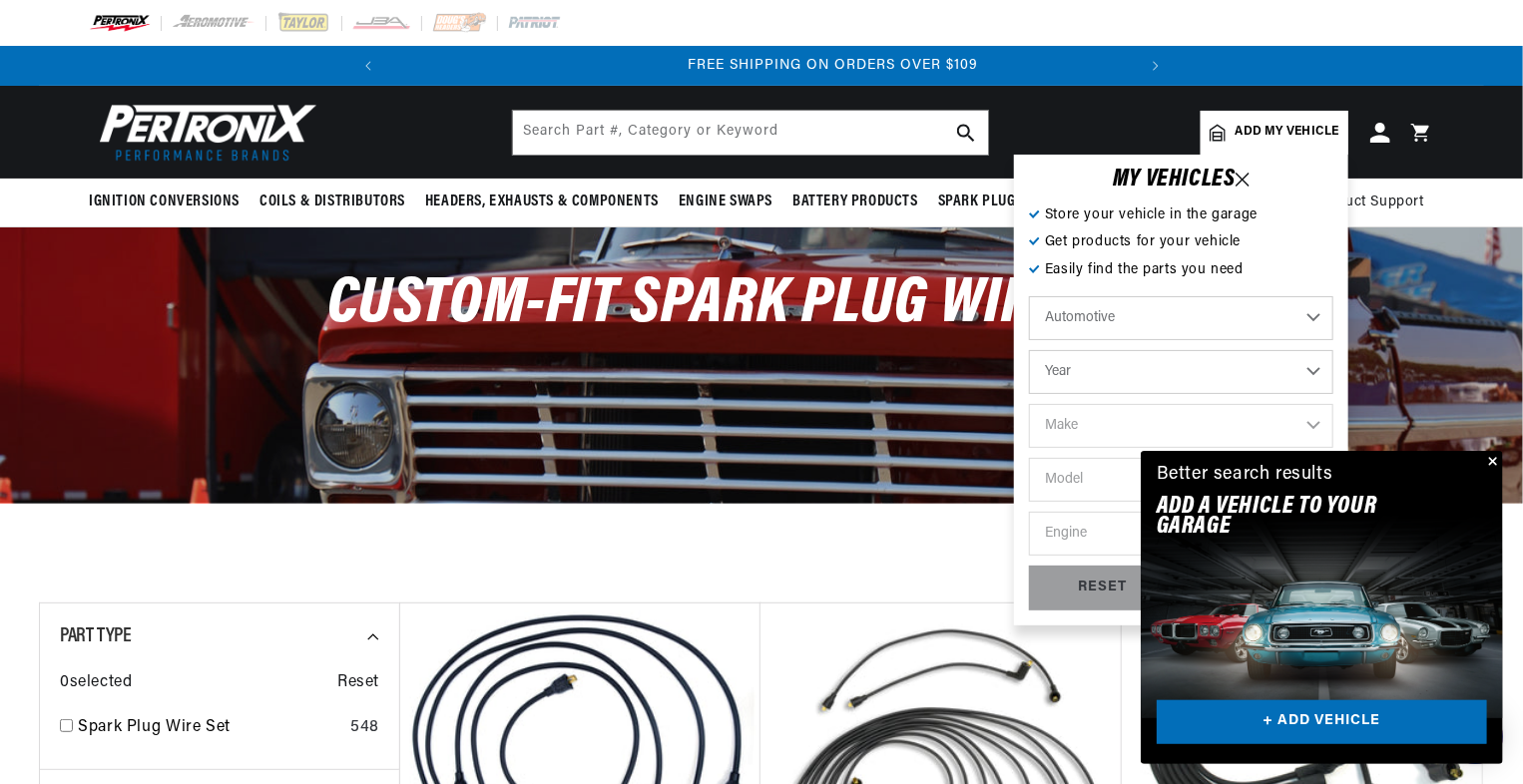 scroll, scrollTop: 0, scrollLeft: 745, axis: horizontal 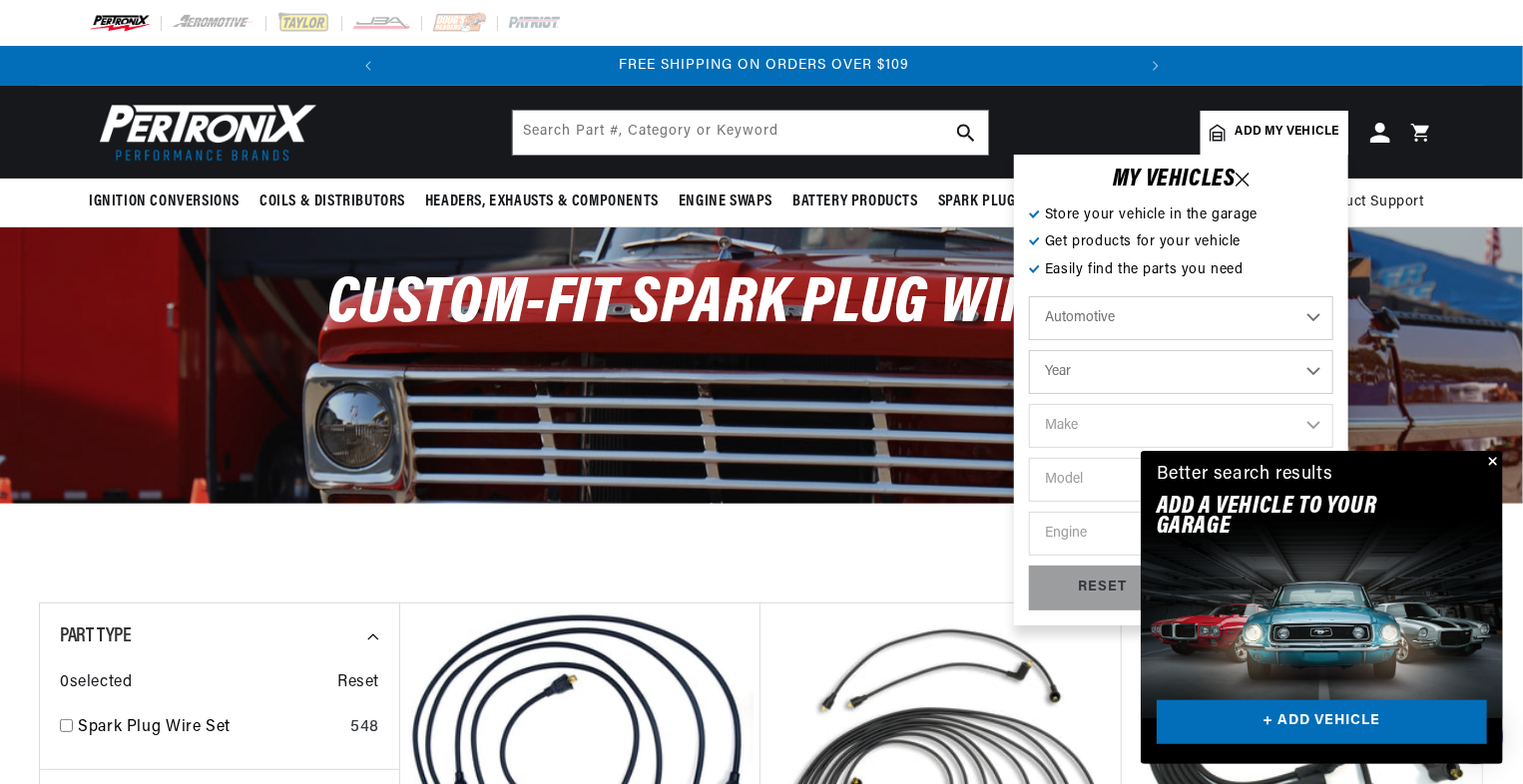 click on "Year
2022
2021
2020
2019
2018
2017
2016
2015
2014
2013
2012
2011
2010
2009
2008
2007
2006
2005
2004
2003
2002
2001
2000
1999
1998
1997
1996
1995
1994
1993
1992
1991
1990
1989
1988
1987
1986 1985" at bounding box center [1181, 372] 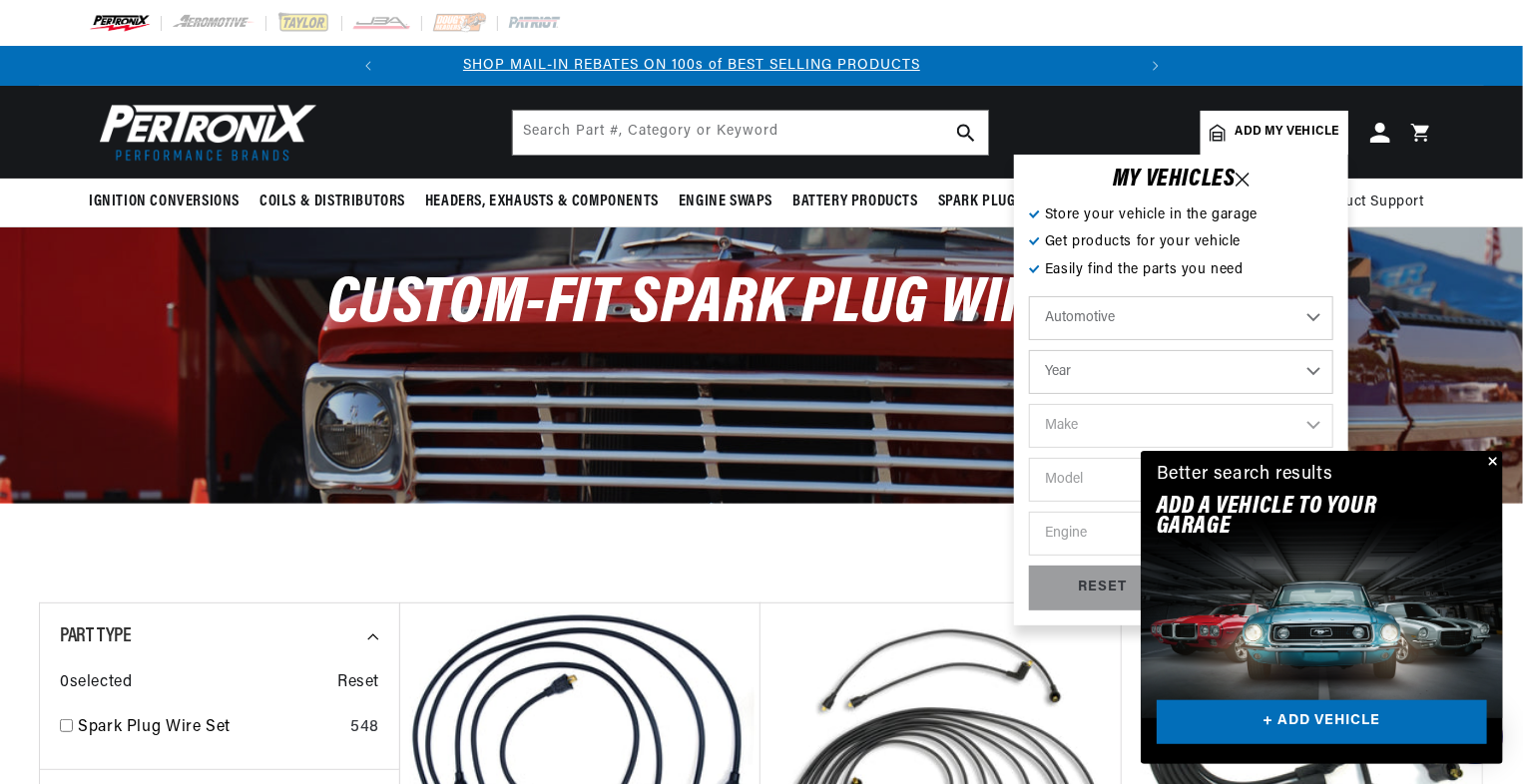 scroll, scrollTop: 0, scrollLeft: 0, axis: both 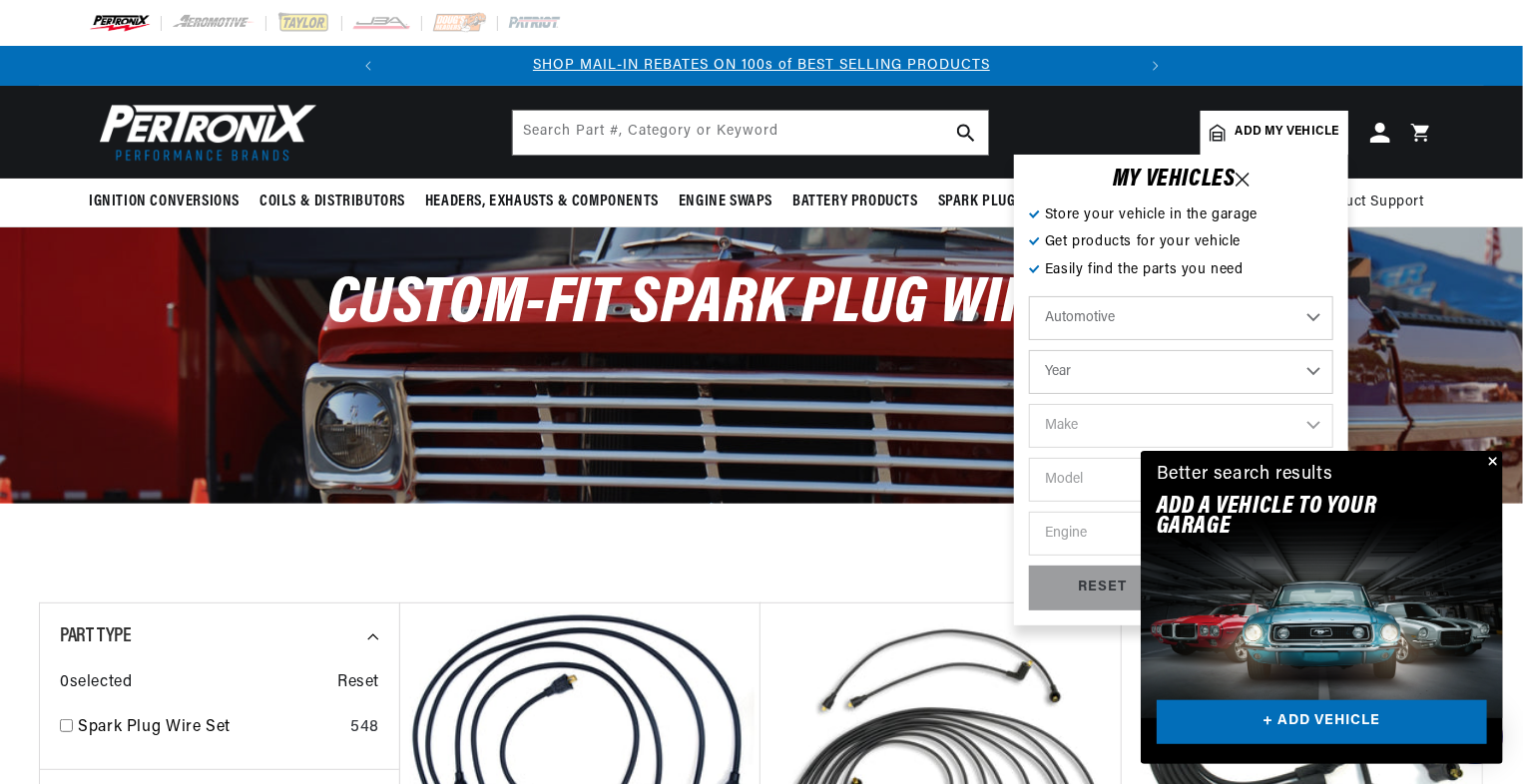 click on "Year
2022
2021
2020
2019
2018
2017
2016
2015
2014
2013
2012
2011
2010
2009
2008
2007
2006
2005
2004
2003
2002
2001
2000
1999
1998
1997
1996
1995
1994
1993
1992
1991
1990
1989
1988
1987
1986 1985" at bounding box center (1181, 372) 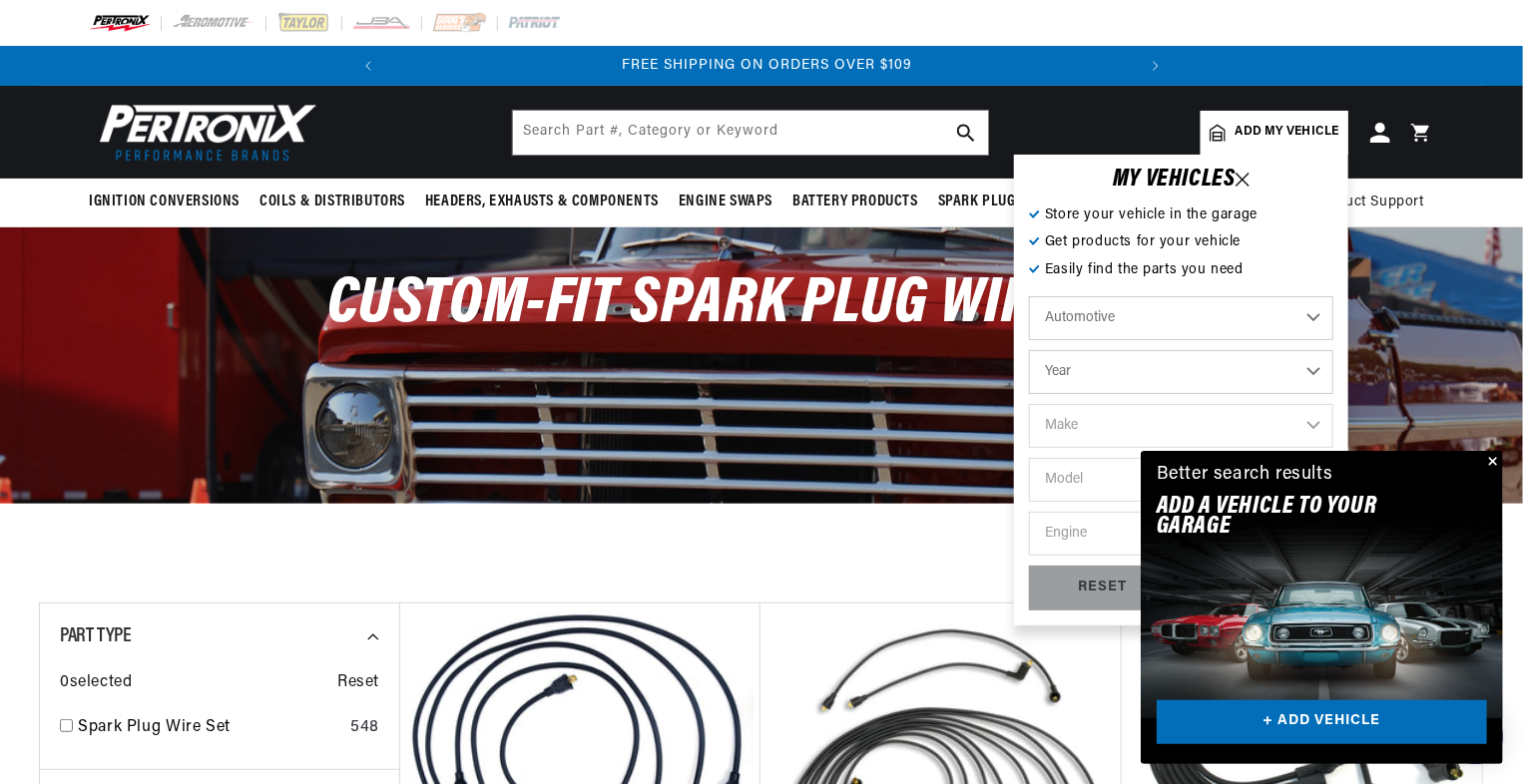 scroll, scrollTop: 0, scrollLeft: 745, axis: horizontal 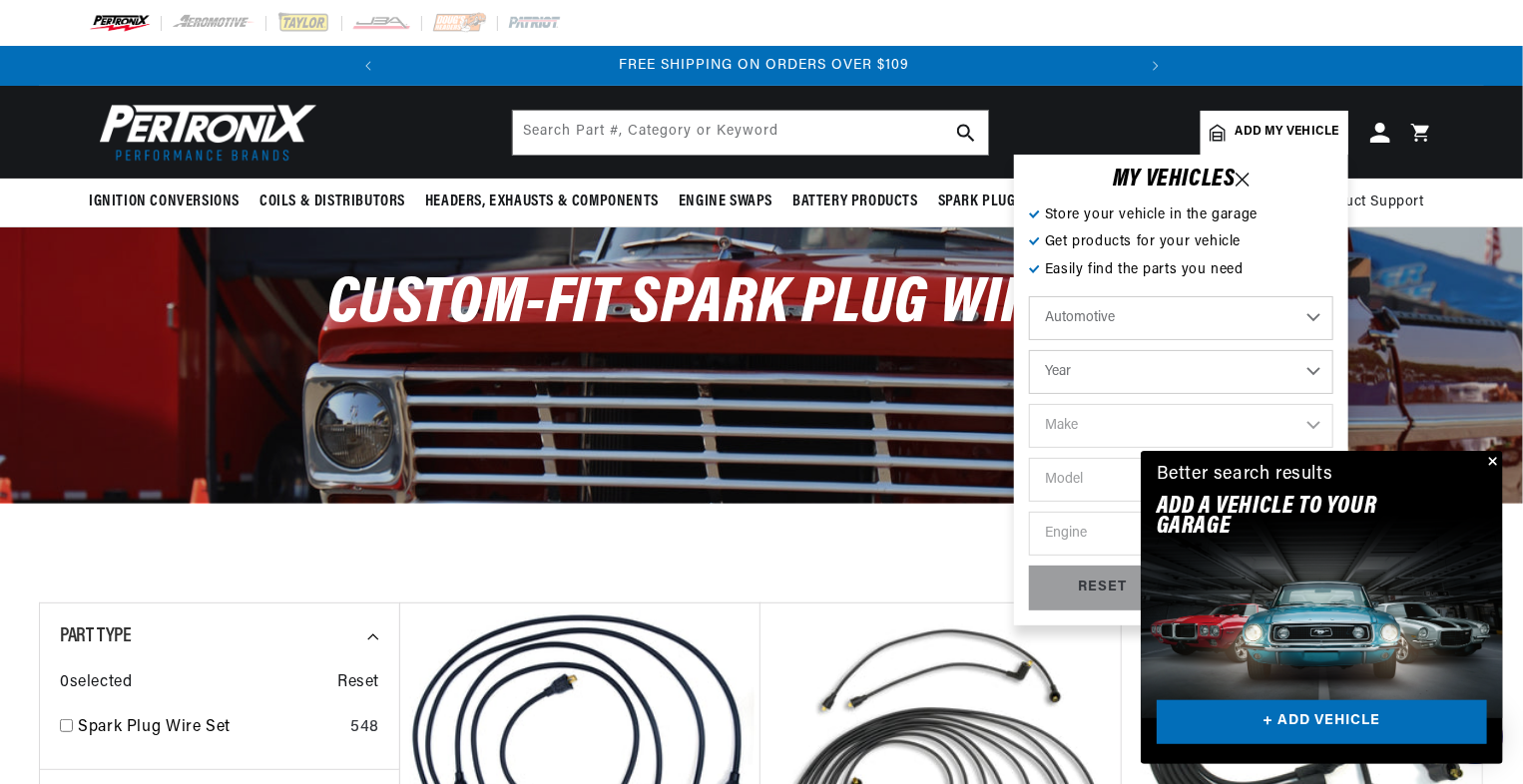 select on "1999" 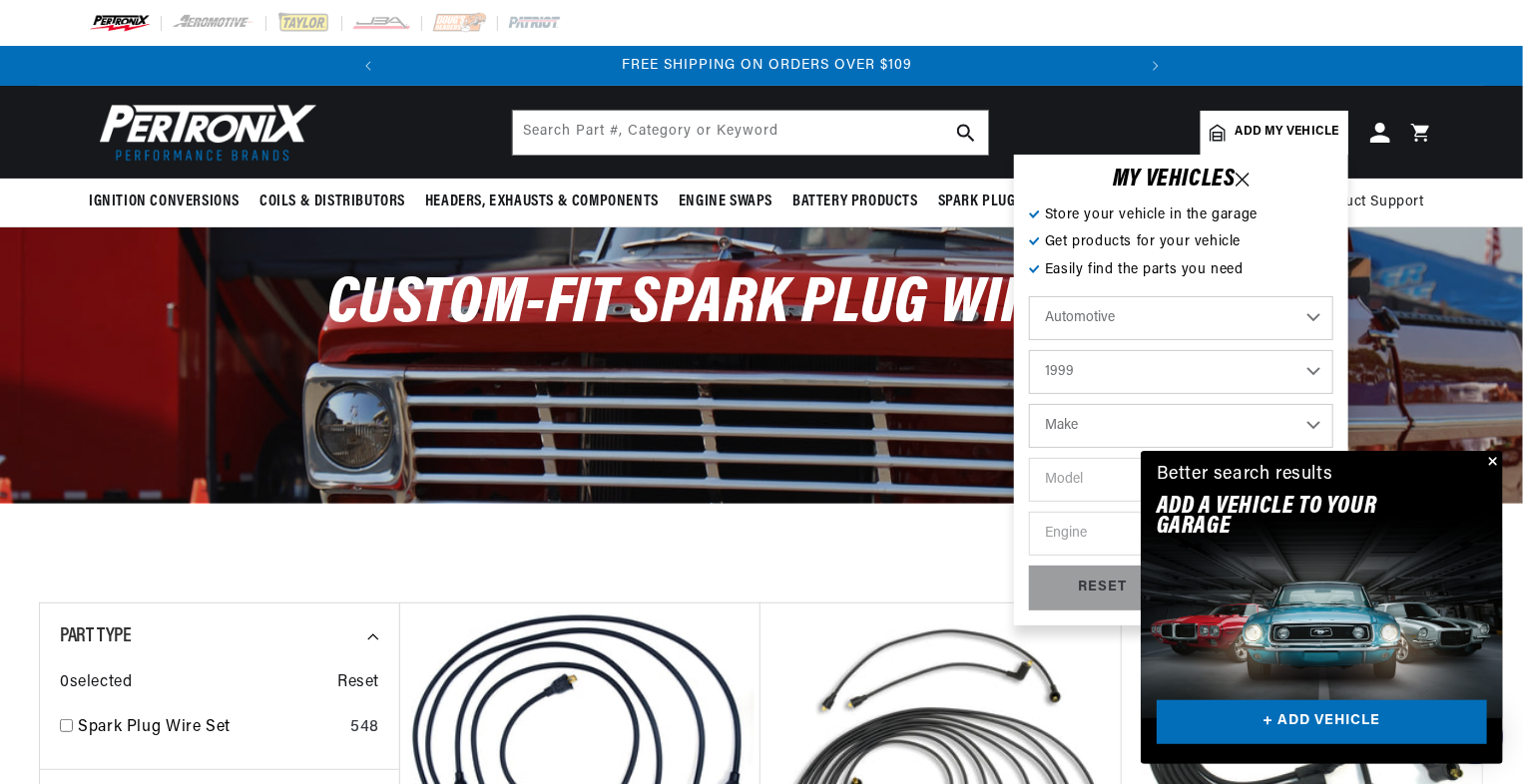 scroll, scrollTop: 0, scrollLeft: 745, axis: horizontal 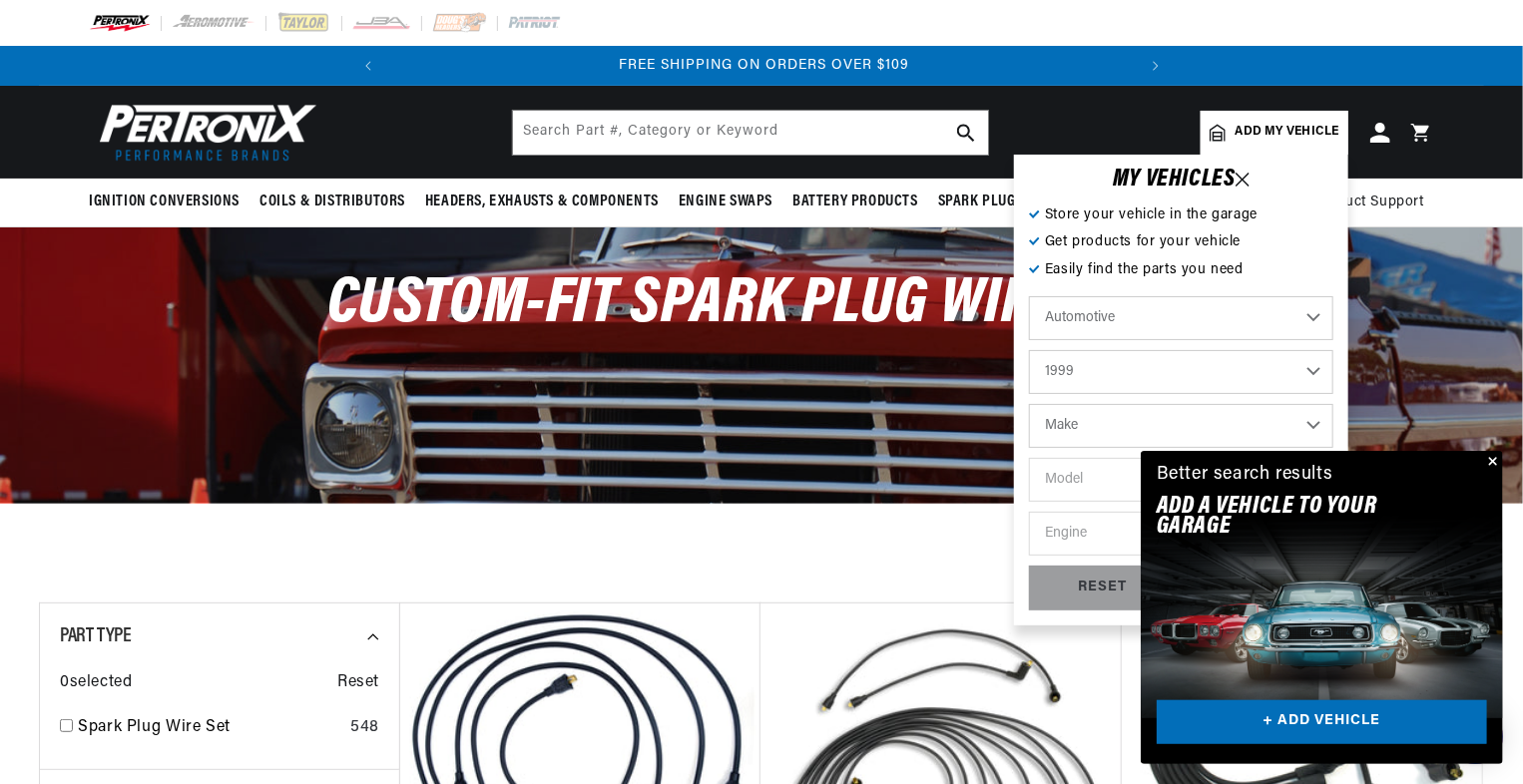 click on "2022
2021
2020
2019
2018
2017
2016
2015
2014
2013
2012
2011
2010
2009
2008
2007
2006
2005
2004
2003
2002
2001
2000
1999
1998
1997
1996
1995
1994
1993
1992
1991
1990
1989
1988
1987
1986
1985 1984" at bounding box center (1181, 372) 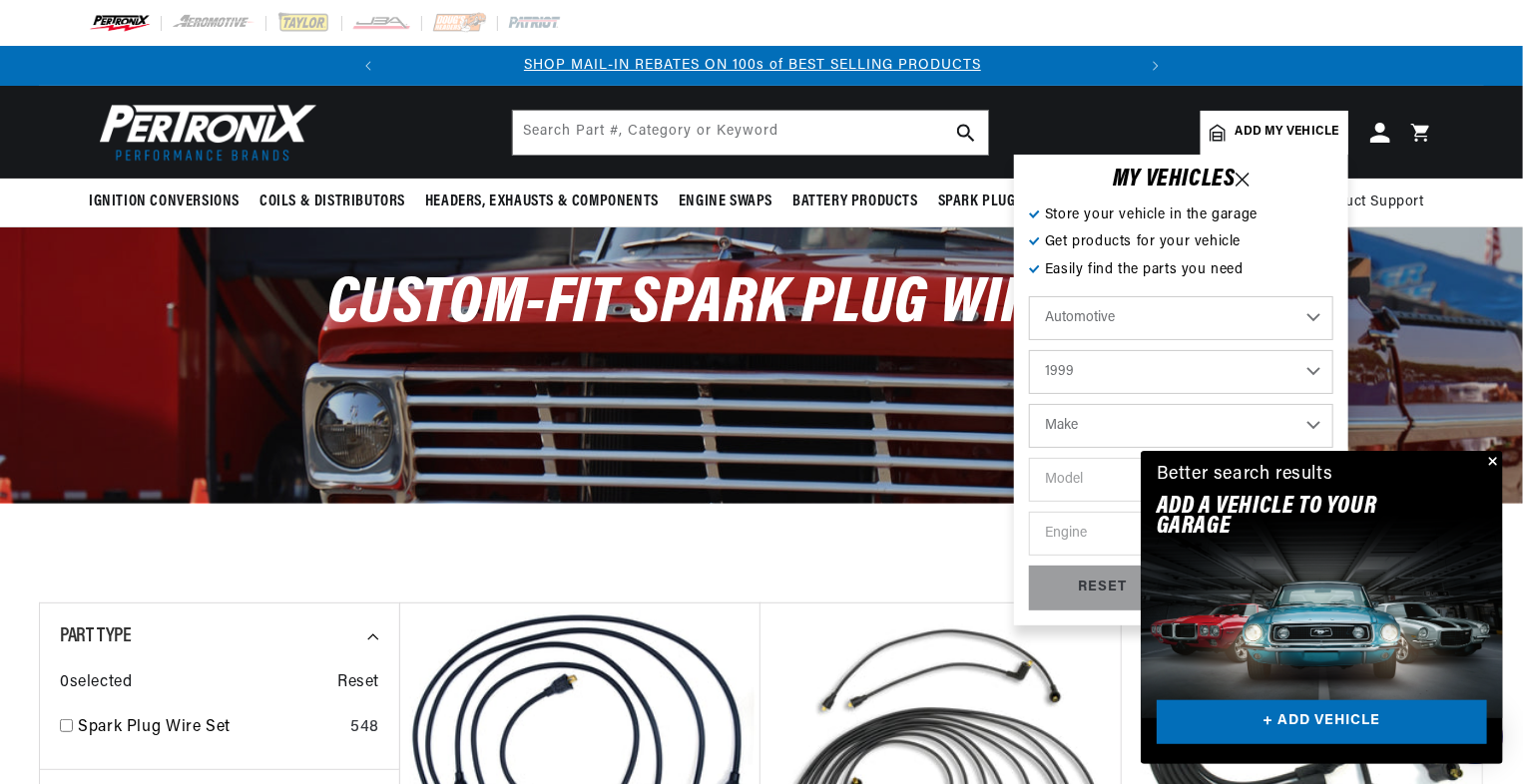 scroll, scrollTop: 0, scrollLeft: 0, axis: both 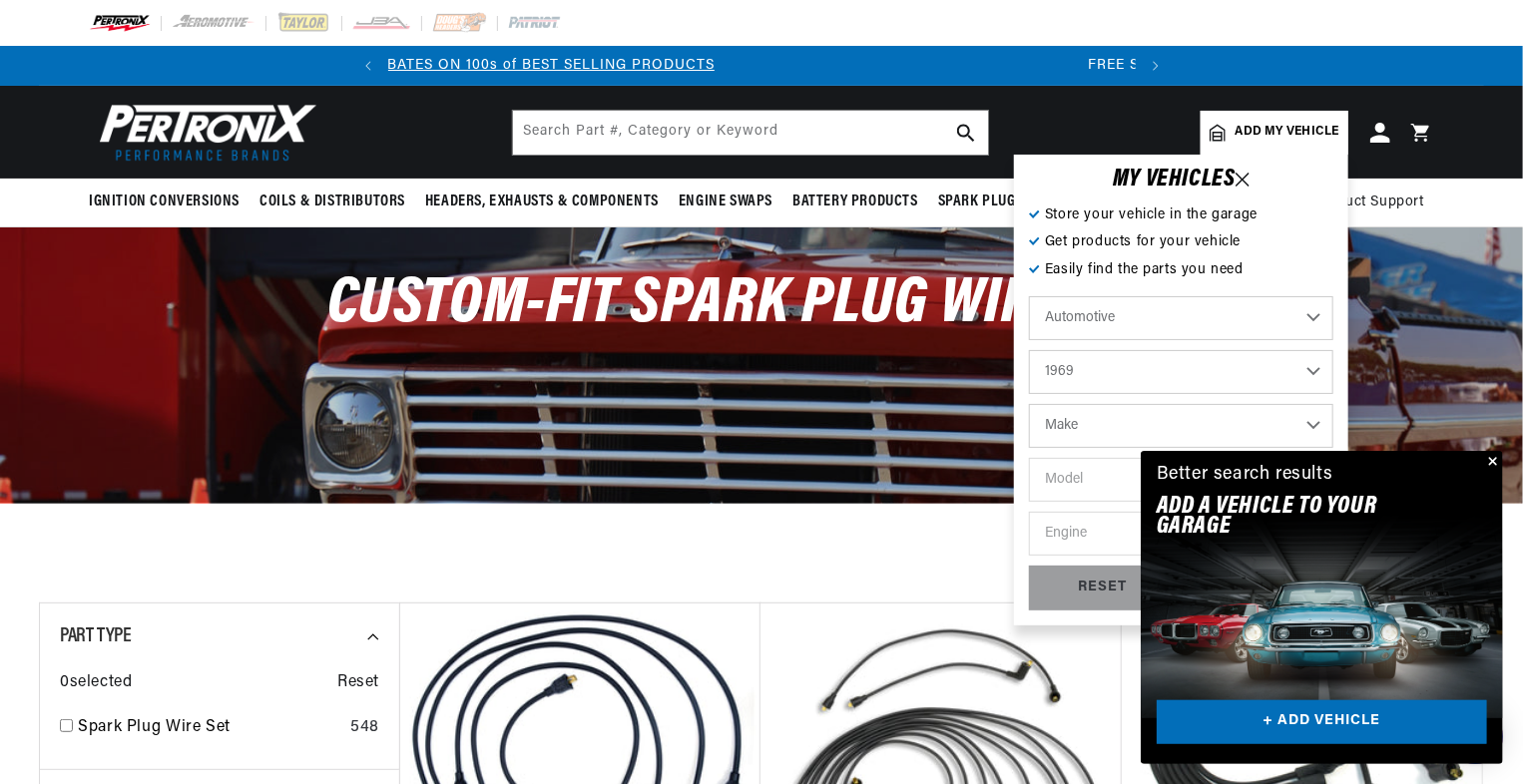 click on "2022
2021
2020
2019
2018
2017
2016
2015
2014
2013
2012
2011
2010
2009
2008
2007
2006
2005
2004
2003
2002
2001
2000
1999
1998
1997
1996
1995
1994
1993
1992
1991
1990
1989
1988
1987
1986
1985 1984" at bounding box center [1181, 372] 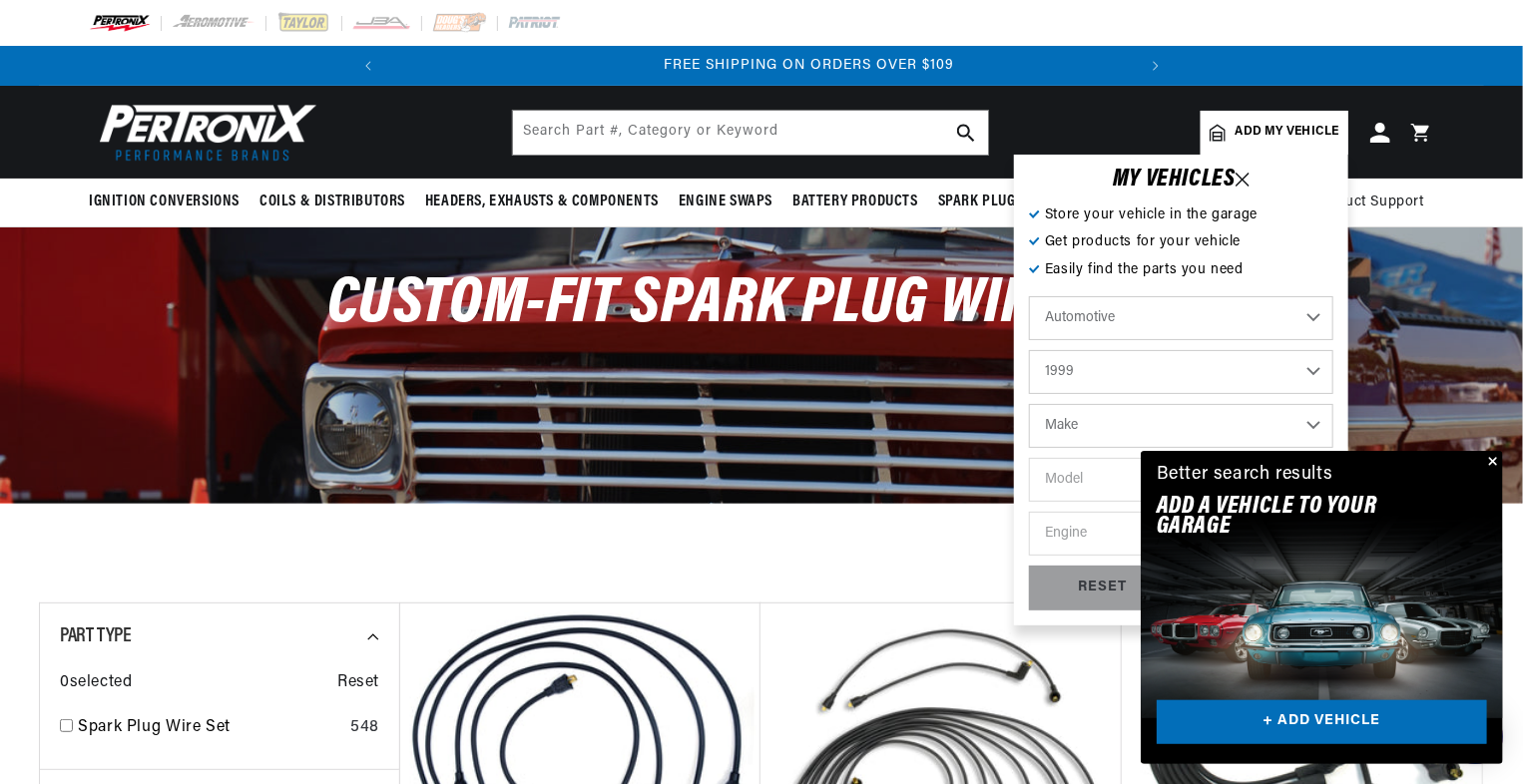 select on "1969" 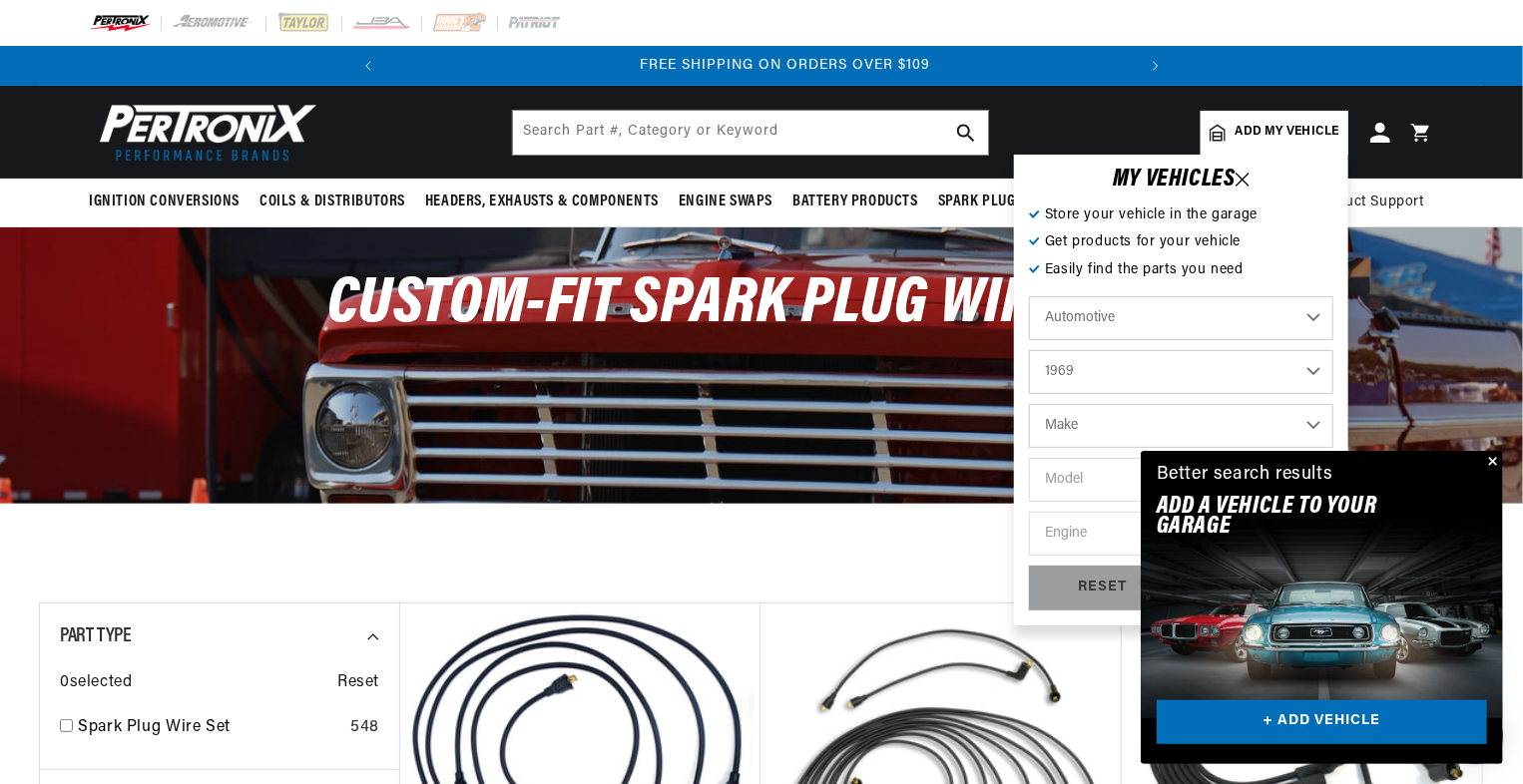 scroll, scrollTop: 0, scrollLeft: 745, axis: horizontal 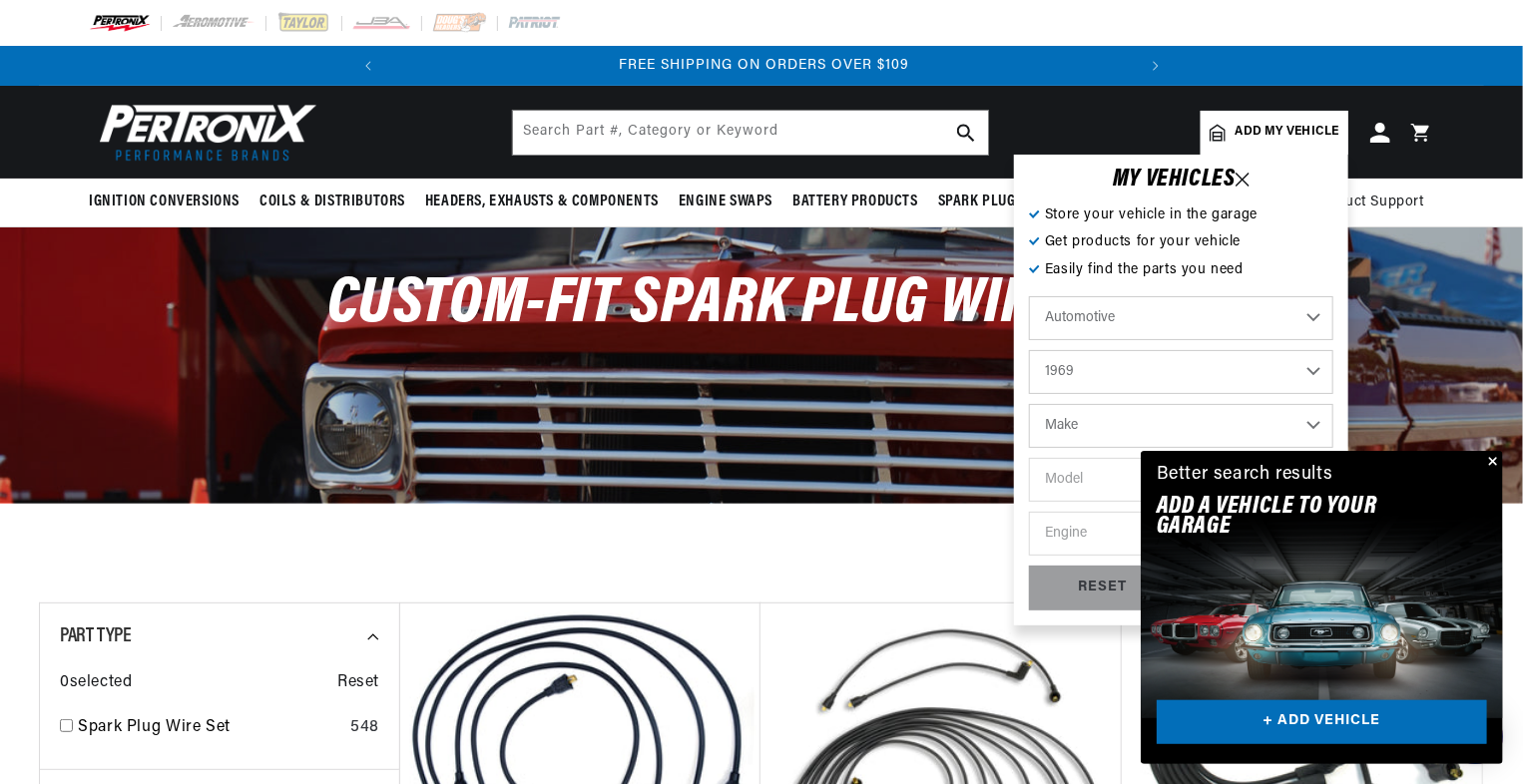click on "Make
Alfa Romeo
American Motors
Aston Martin
Austin
Austin Healey
Avanti
BMW
Buick
Cadillac
Checker
Chevrolet
Chrysler
Citroen
Dodge
Ferrari
Fiat
Ford
Ford (Europe)
GMC
Honda
IHC Truck
International
Jaguar
Jeep
Lamborghini
Lancia
Lincoln
Lotus
Maserati
Mercedes-Benz
Mercury
MG
Morris" at bounding box center (1181, 426) 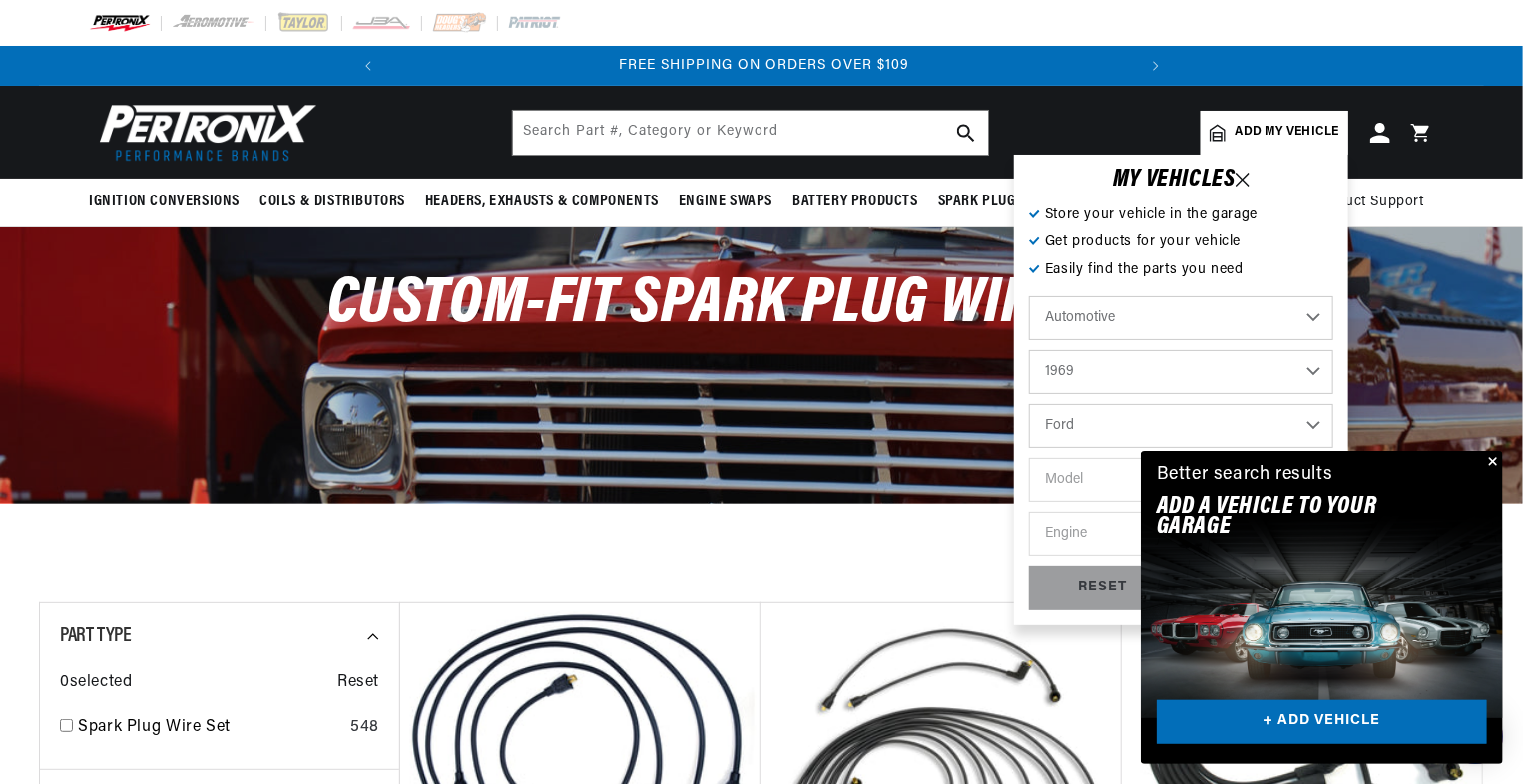 click on "Make
Alfa Romeo
American Motors
Aston Martin
Austin
Austin Healey
Avanti
BMW
Buick
Cadillac
Checker
Chevrolet
Chrysler
Citroen
Dodge
Ferrari
Fiat
Ford
Ford (Europe)
GMC
Honda
IHC Truck
International
Jaguar
Jeep
Lamborghini
Lancia
Lincoln
Lotus
Maserati
Mercedes-Benz
Mercury
MG
Morris" at bounding box center (1181, 426) 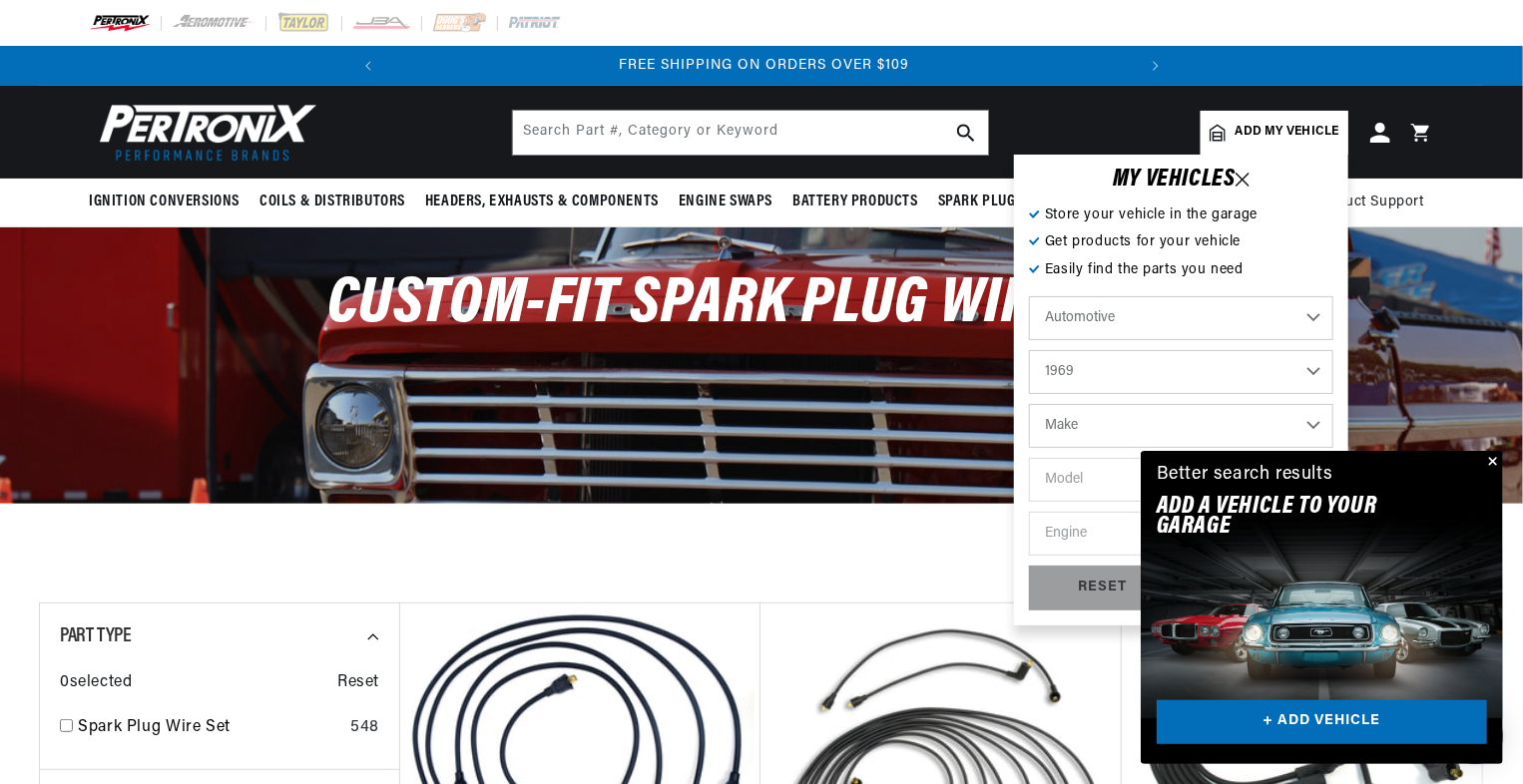 select on "Ford" 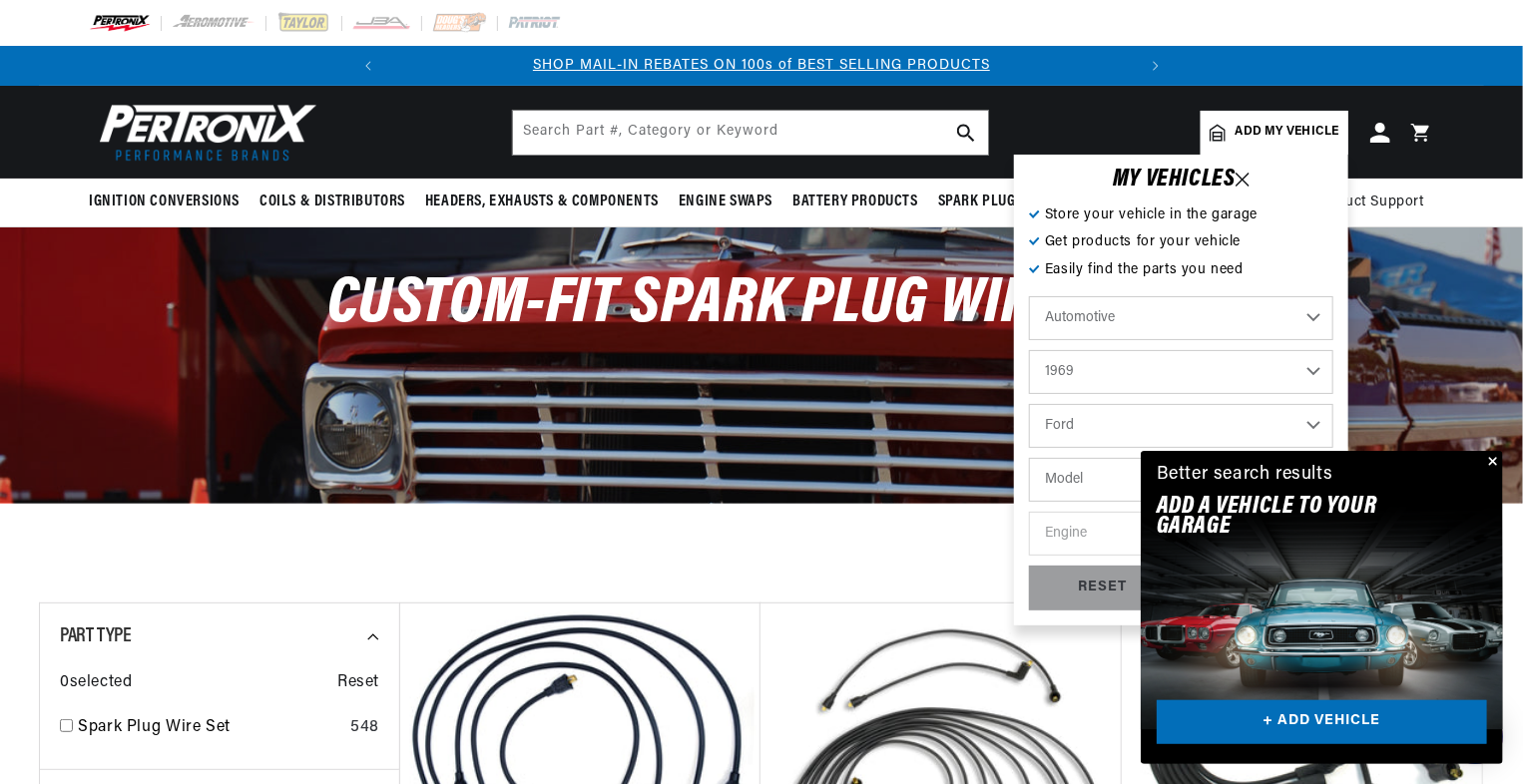 scroll, scrollTop: 0, scrollLeft: 0, axis: both 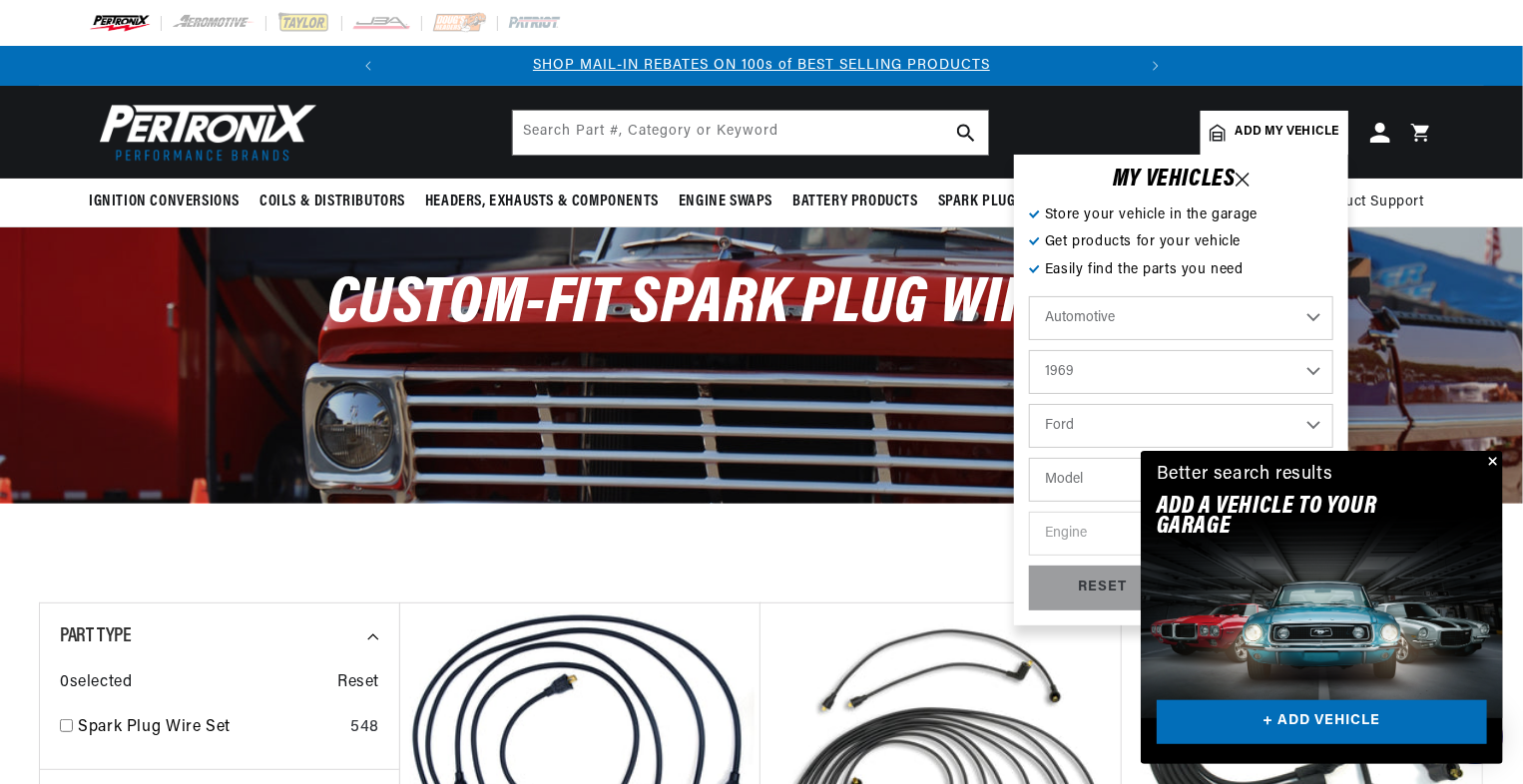 click at bounding box center (1491, 463) 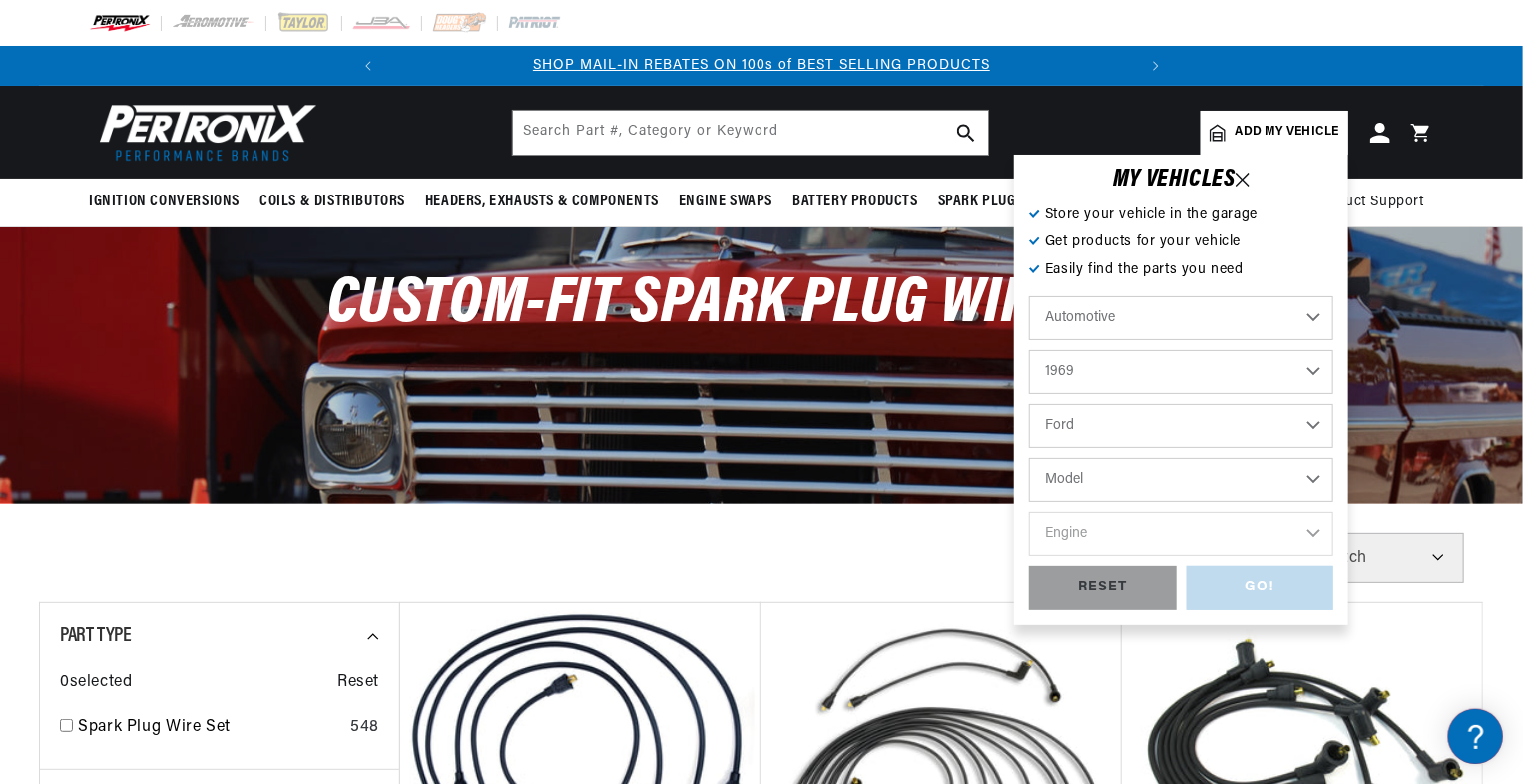 click on "Model
Bronco
Country Sedan
Country Squire
Custom
Custom 500
E-100 Econoline
E-200 Econoline
E-300 Econoline
F-100
F-250
F-350
Fairlane
Falcon
Galaxie 500
GT40
LTD
Mustang
P-350
Ranch Wagon
Ranchero
Thunderbird
Torino" at bounding box center [1181, 480] 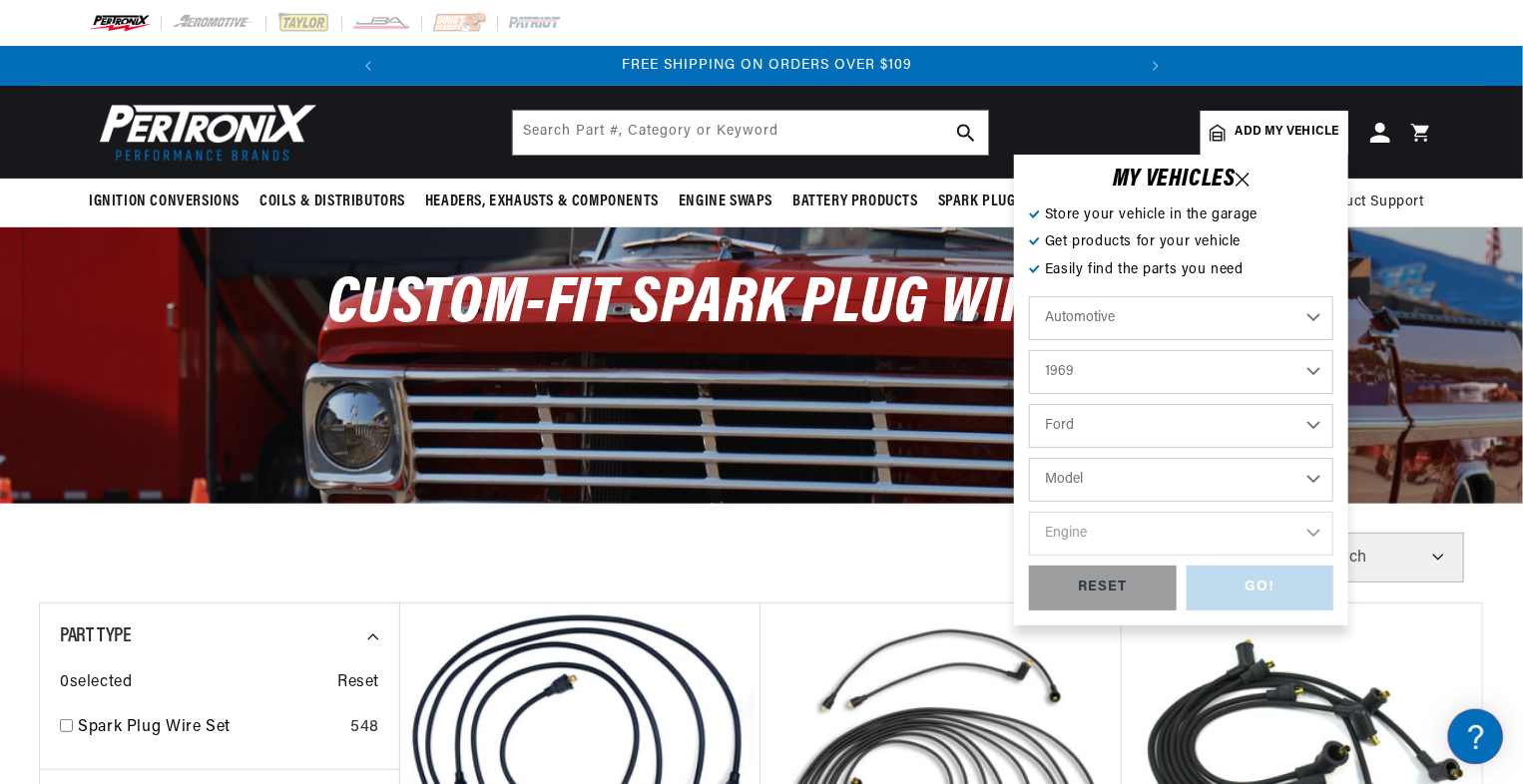 scroll, scrollTop: 0, scrollLeft: 745, axis: horizontal 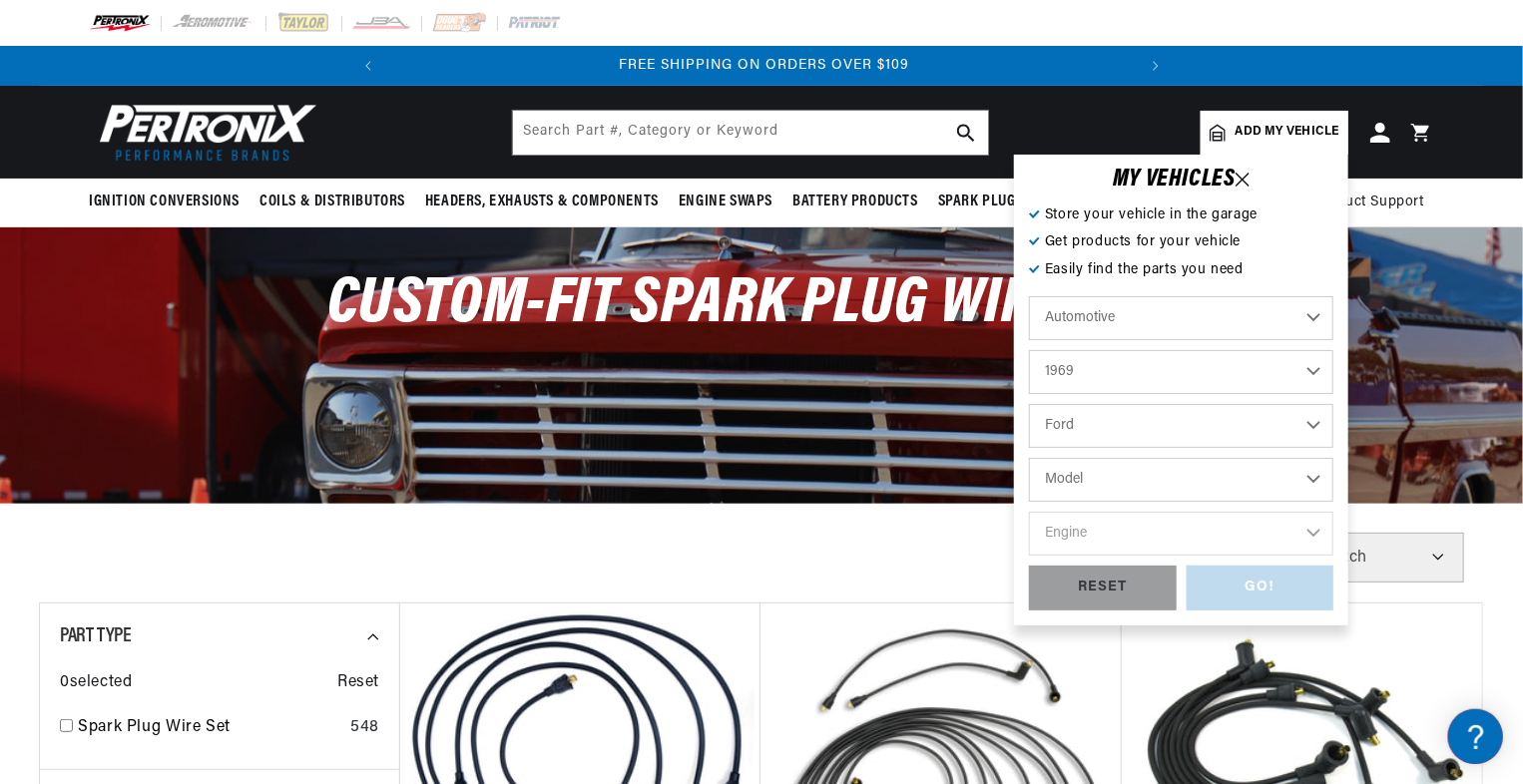select on "Torino" 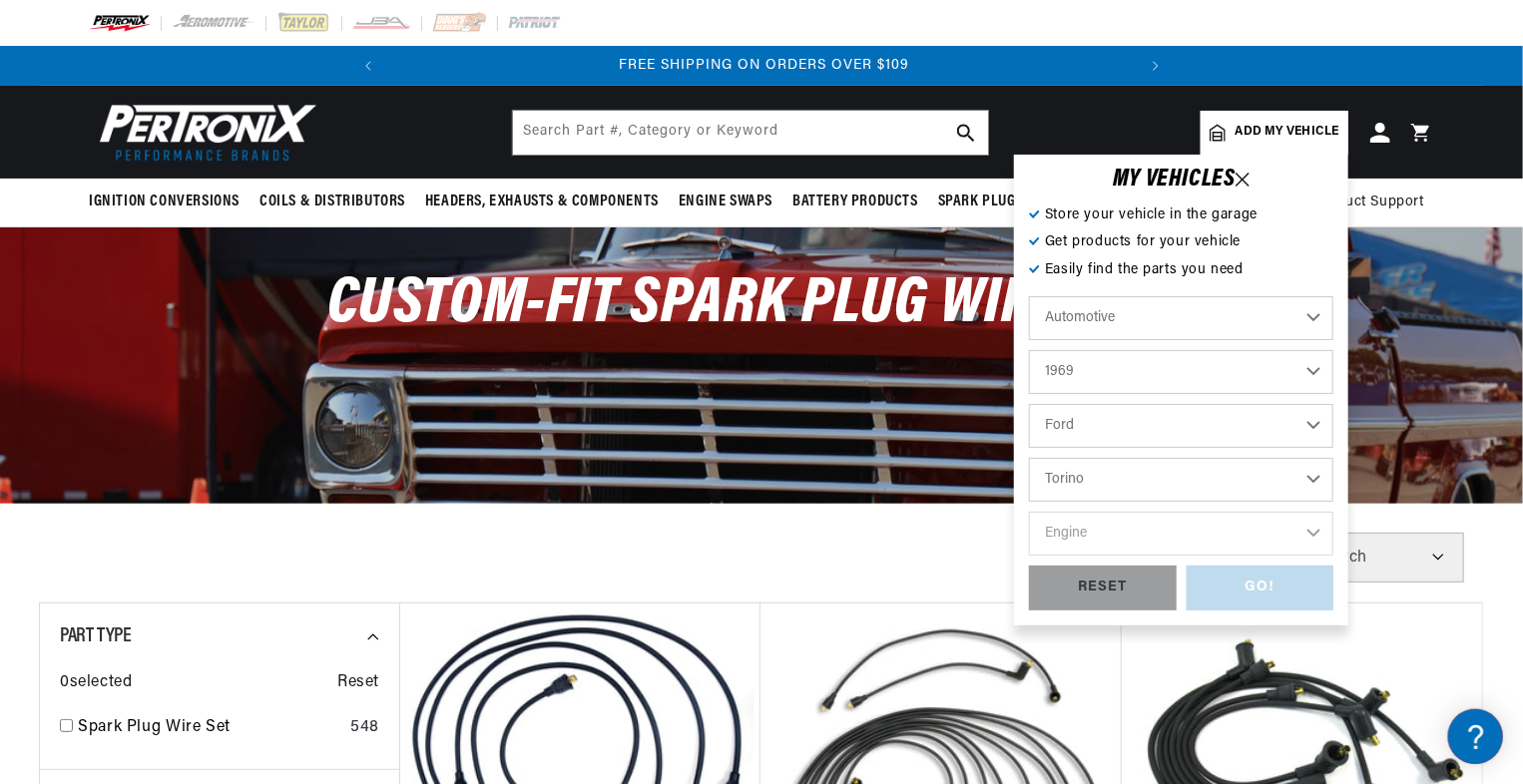 click on "Model
Bronco
Country Sedan
Country Squire
Custom
Custom 500
E-100 Econoline
E-200 Econoline
E-300 Econoline
F-100
F-250
F-350
Fairlane
Falcon
Galaxie 500
GT40
LTD
Mustang
P-350
Ranch Wagon
Ranchero
Thunderbird
Torino" at bounding box center [1181, 480] 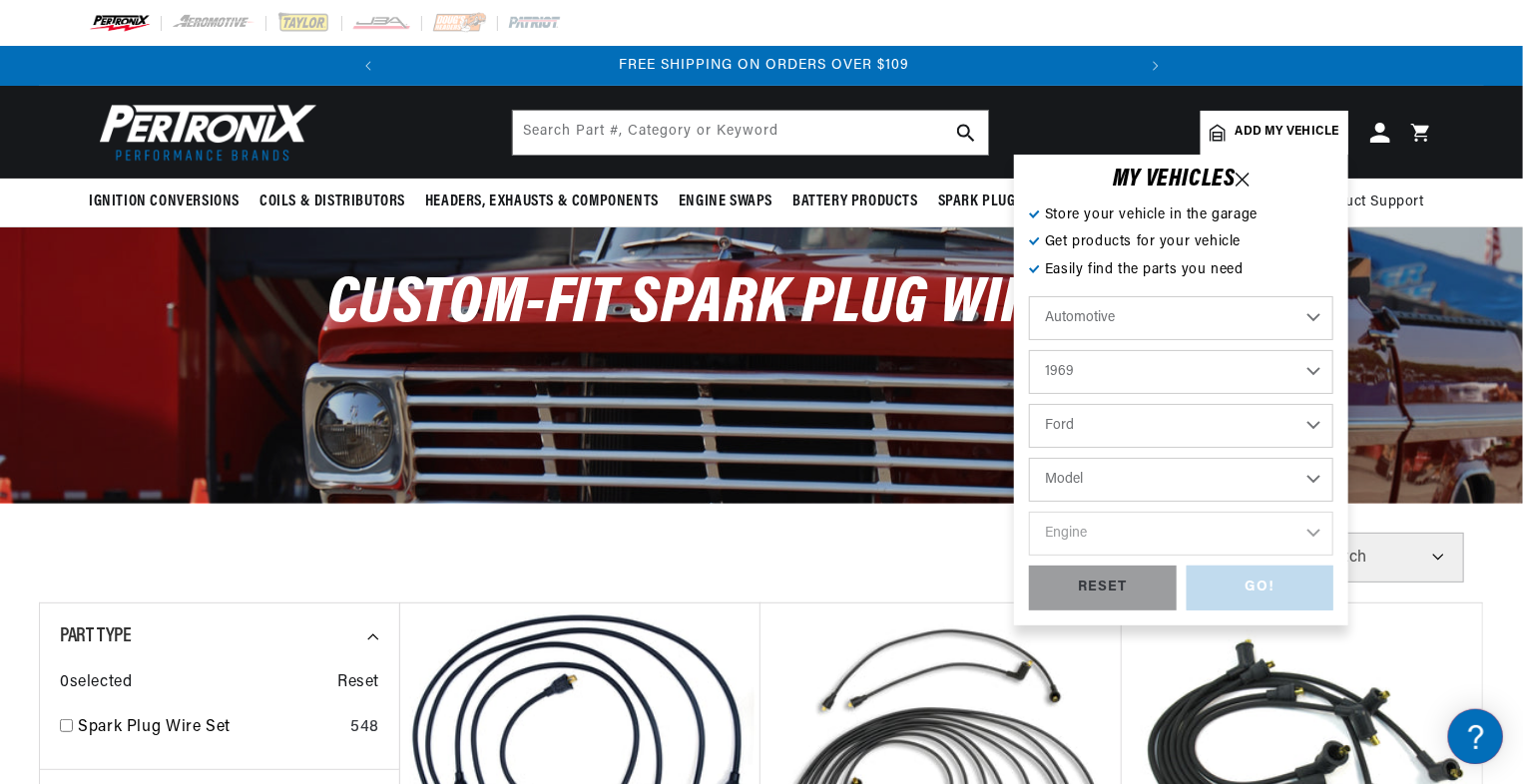 select on "Torino" 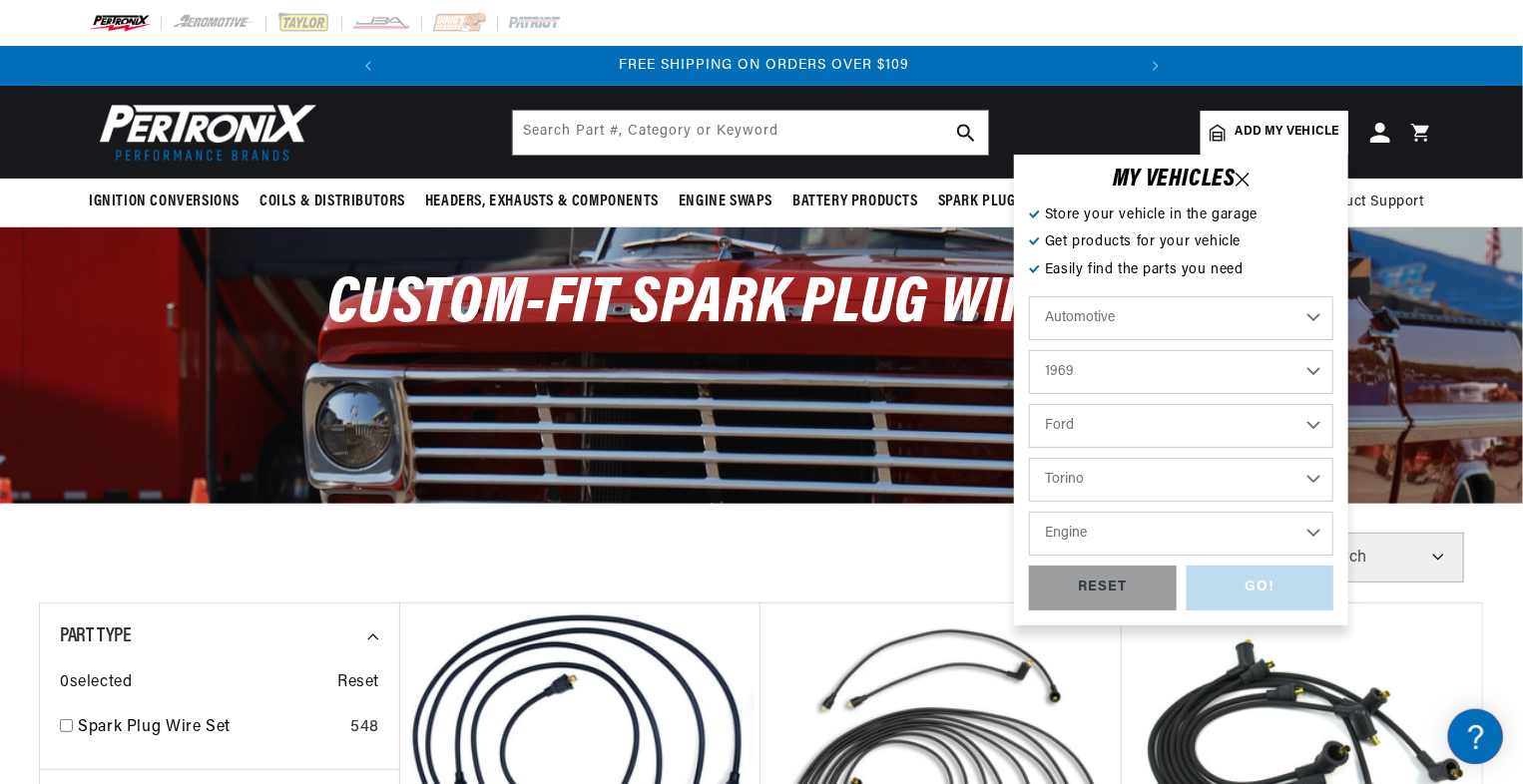 click on "Engine
6.6L
7.5L
200cid / 3.3L
250cid / 4.1L
302cid / 5.0L
351cid / 5.8L
351W
390cid / 6.4L
427cid / 7.0L
428cid / 7.0L
429cid / 7.0L" at bounding box center (1181, 534) 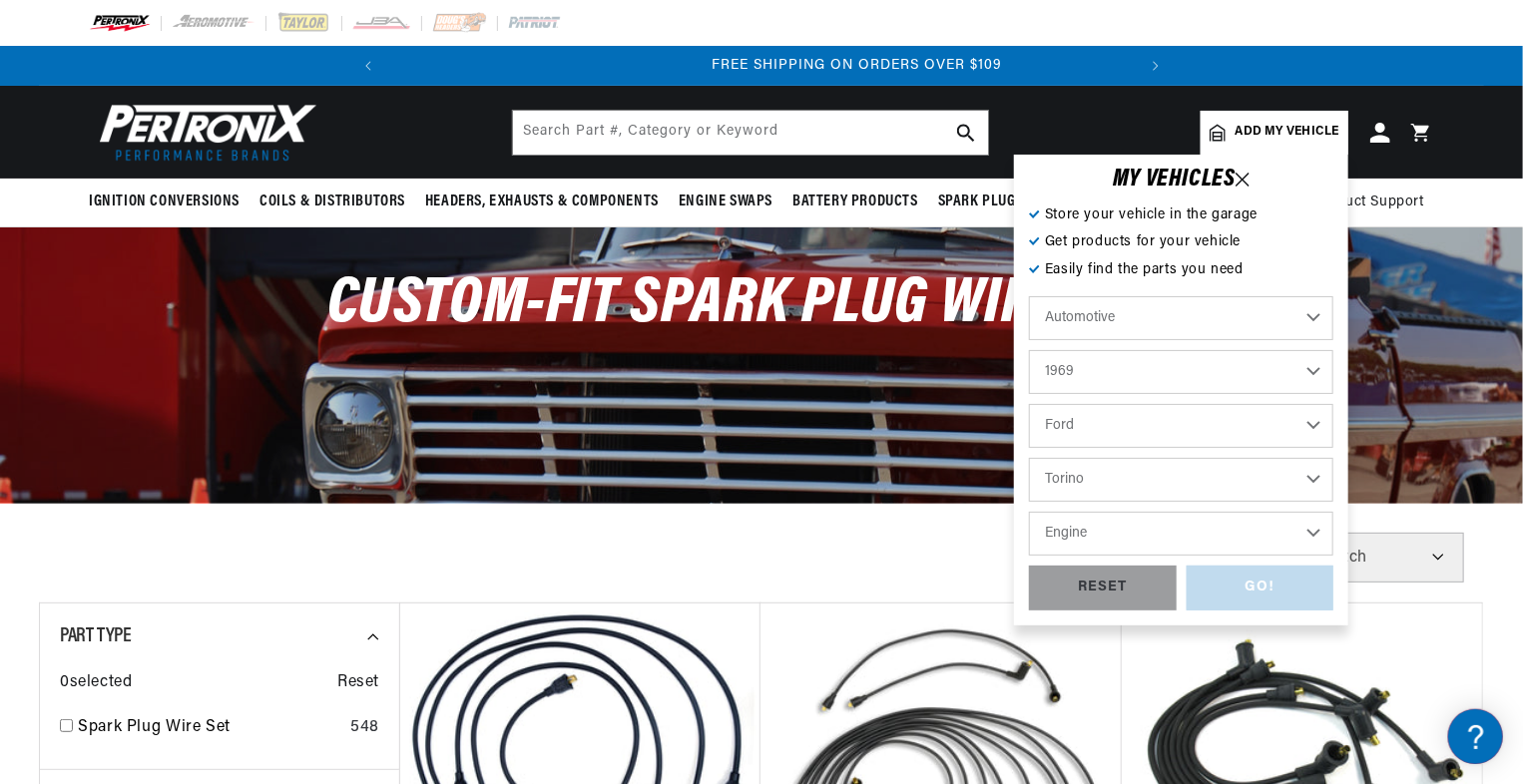scroll, scrollTop: 0, scrollLeft: 745, axis: horizontal 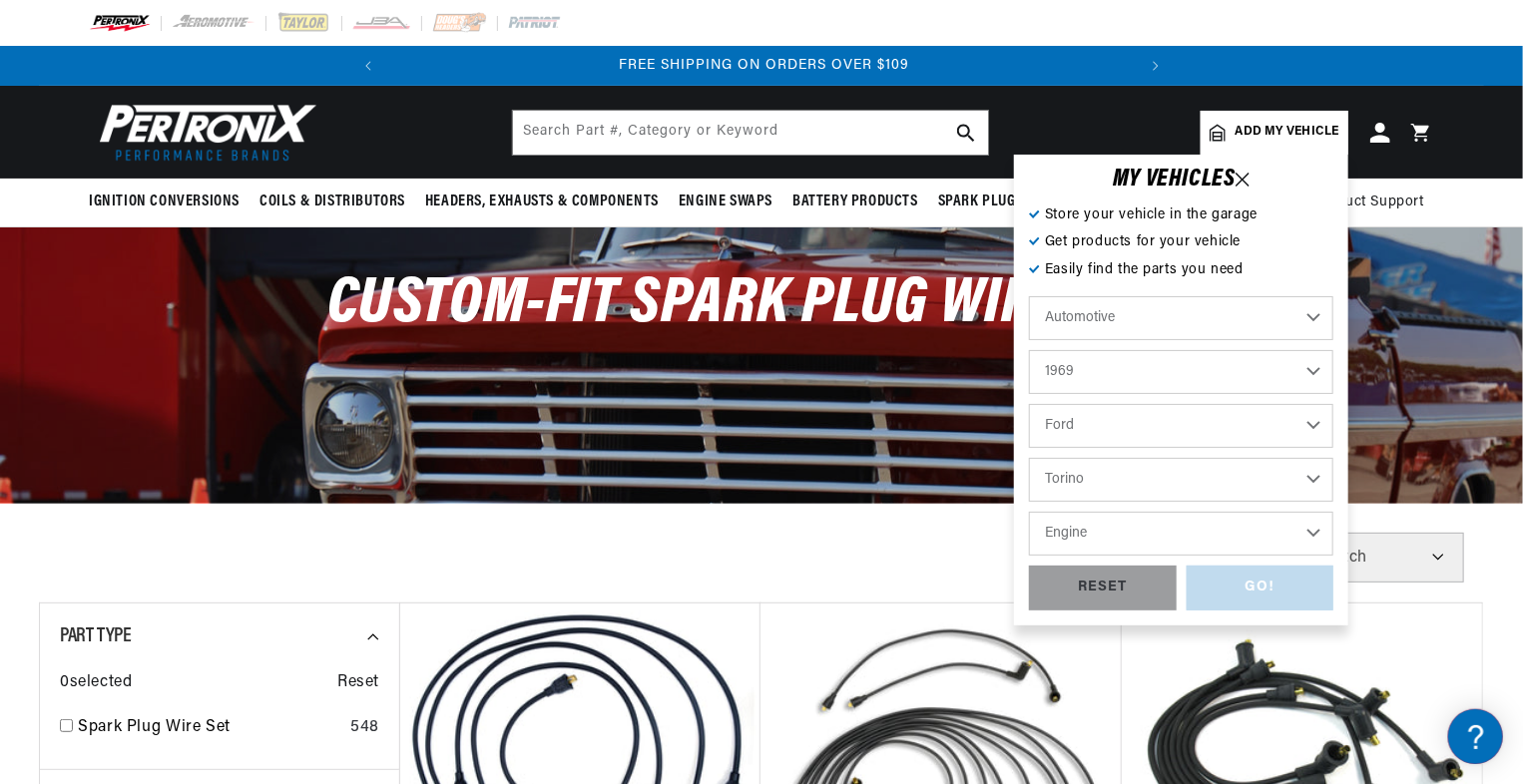 select on "390cid-6.4L" 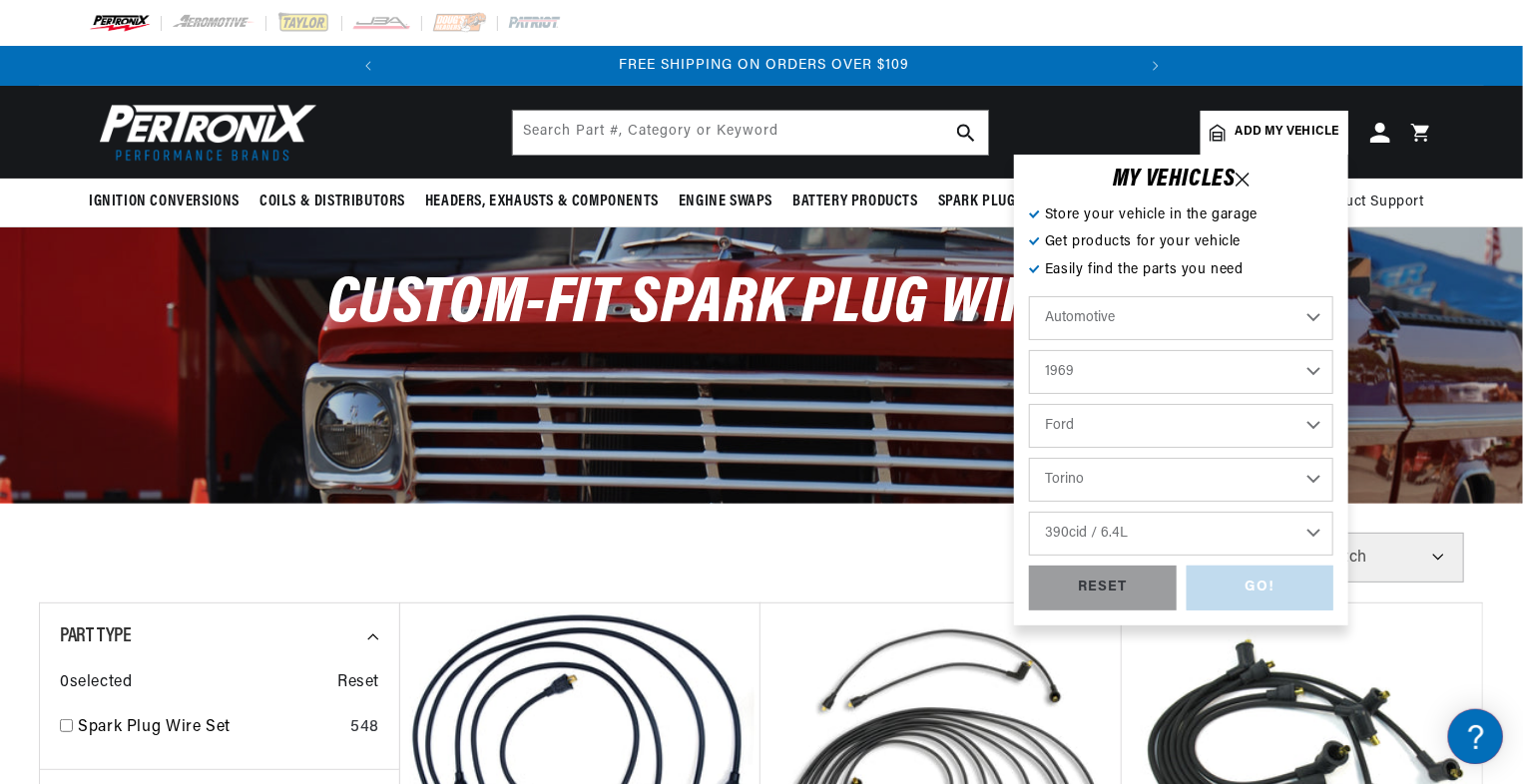click on "Engine
6.6L
7.5L
200cid / 3.3L
250cid / 4.1L
302cid / 5.0L
351cid / 5.8L
351W
390cid / 6.4L
427cid / 7.0L
428cid / 7.0L
429cid / 7.0L" at bounding box center (1181, 534) 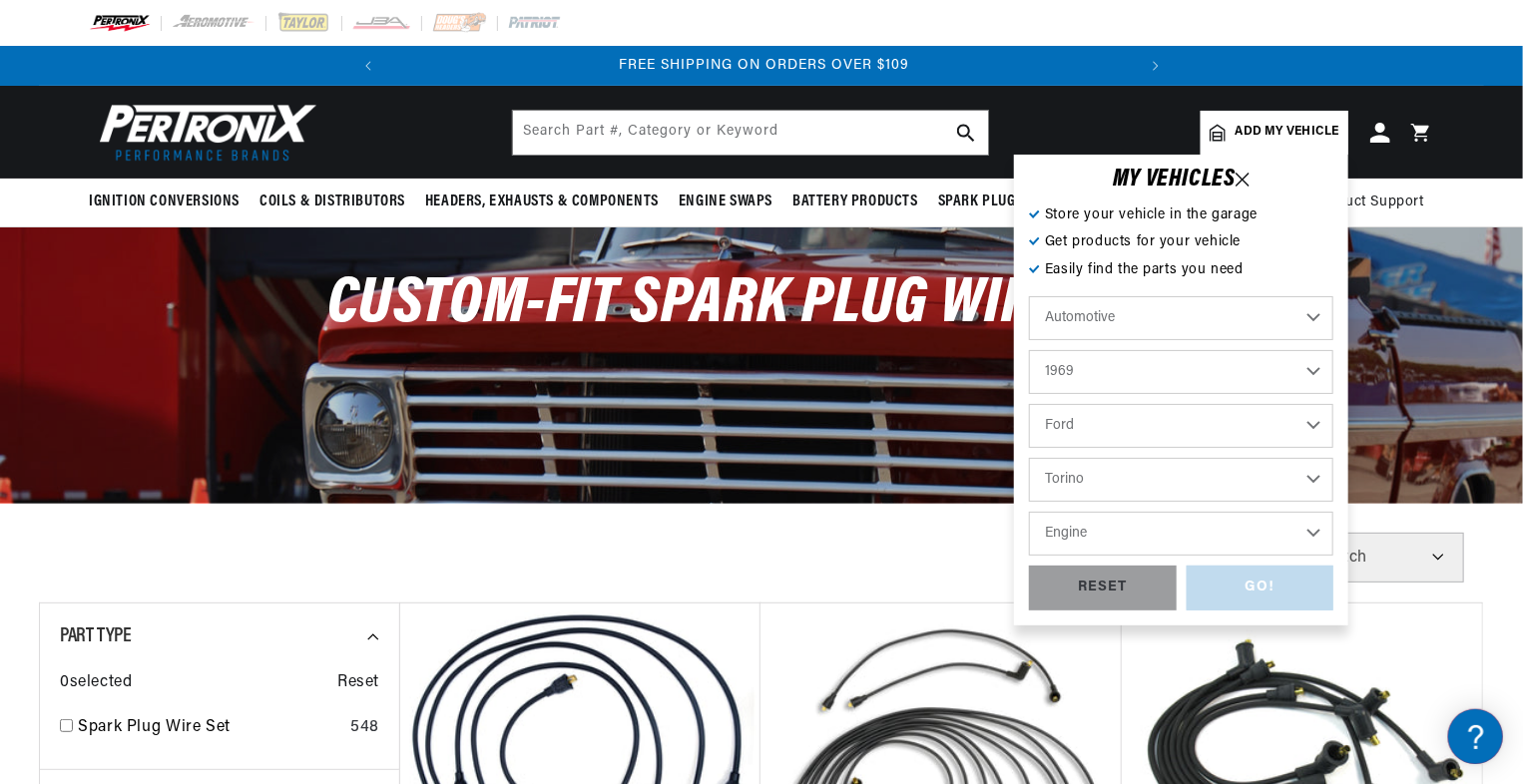 select on "390cid-6.4L" 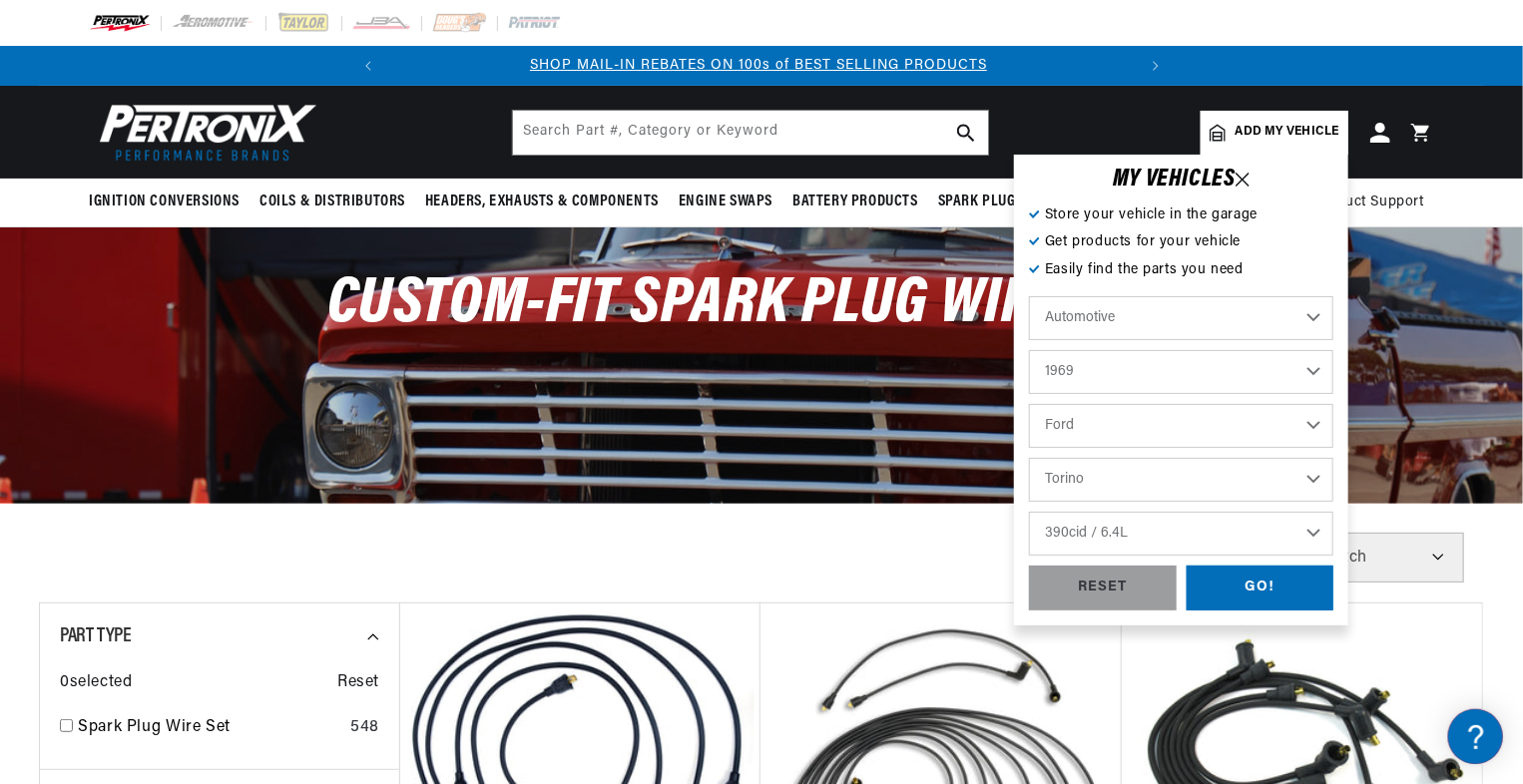 scroll, scrollTop: 0, scrollLeft: 0, axis: both 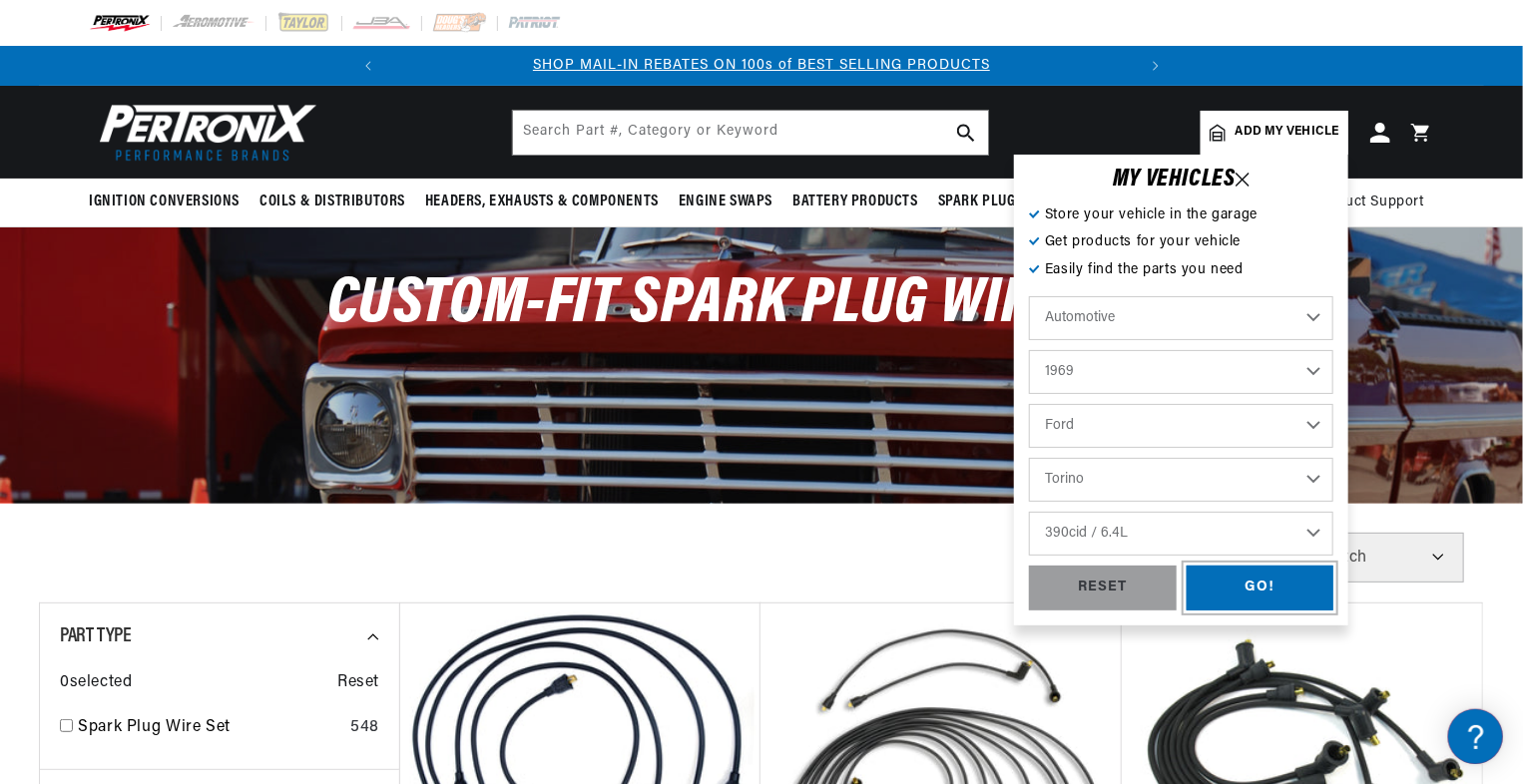 click on "GO!" at bounding box center [1261, 588] 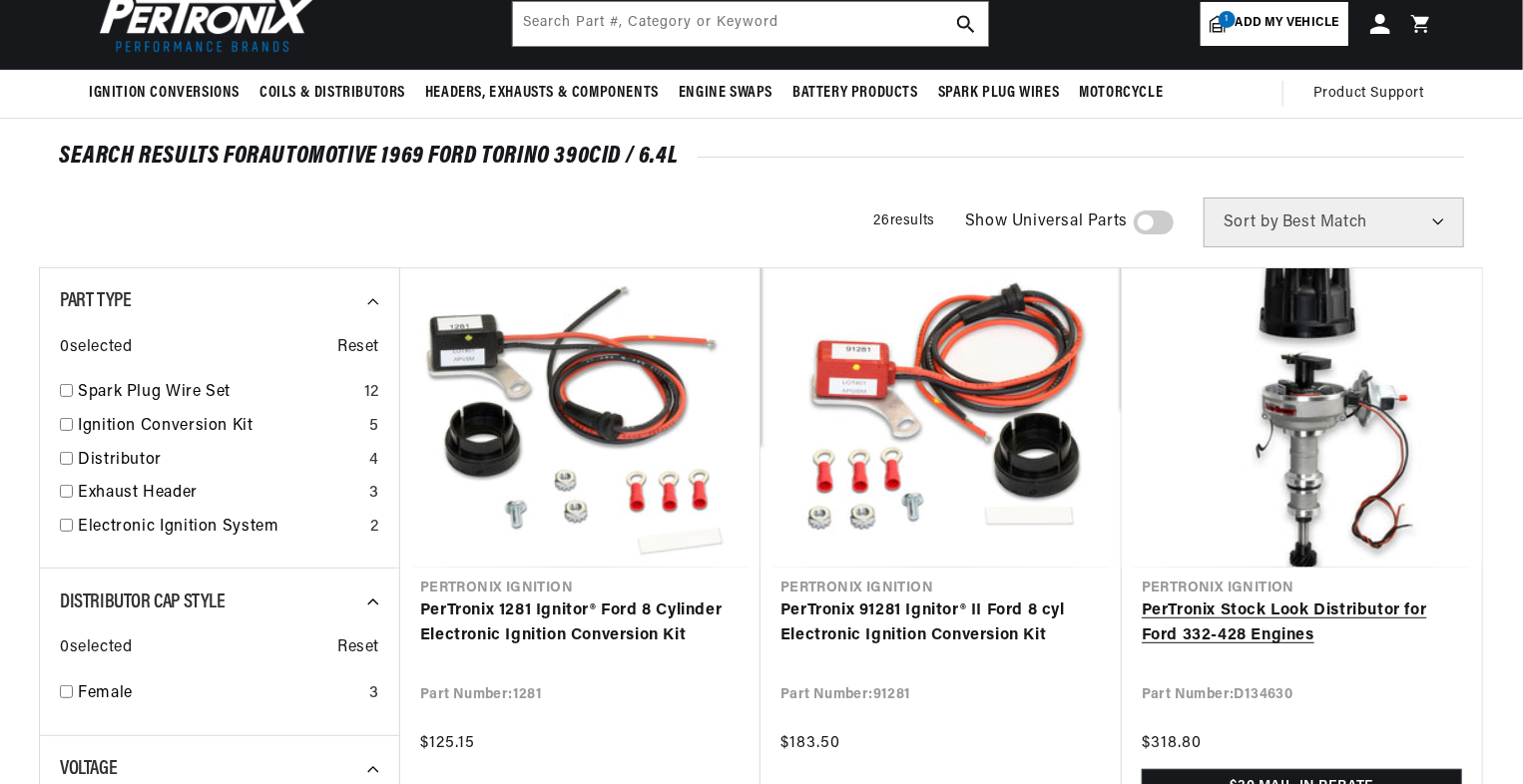 scroll, scrollTop: 166, scrollLeft: 0, axis: vertical 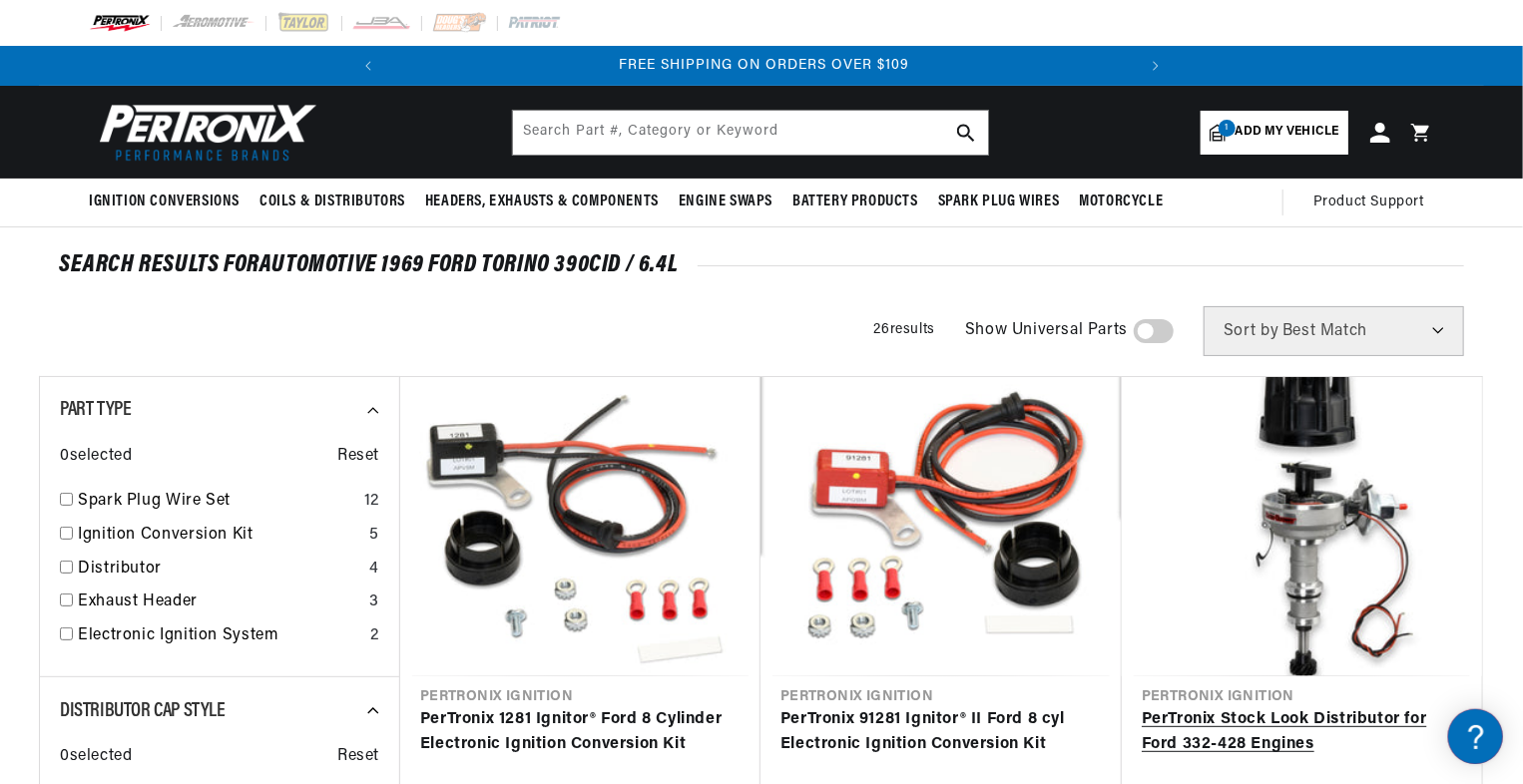 click on "PerTronix Stock Look Distributor for Ford 332-428 Engines" at bounding box center [1301, 732] 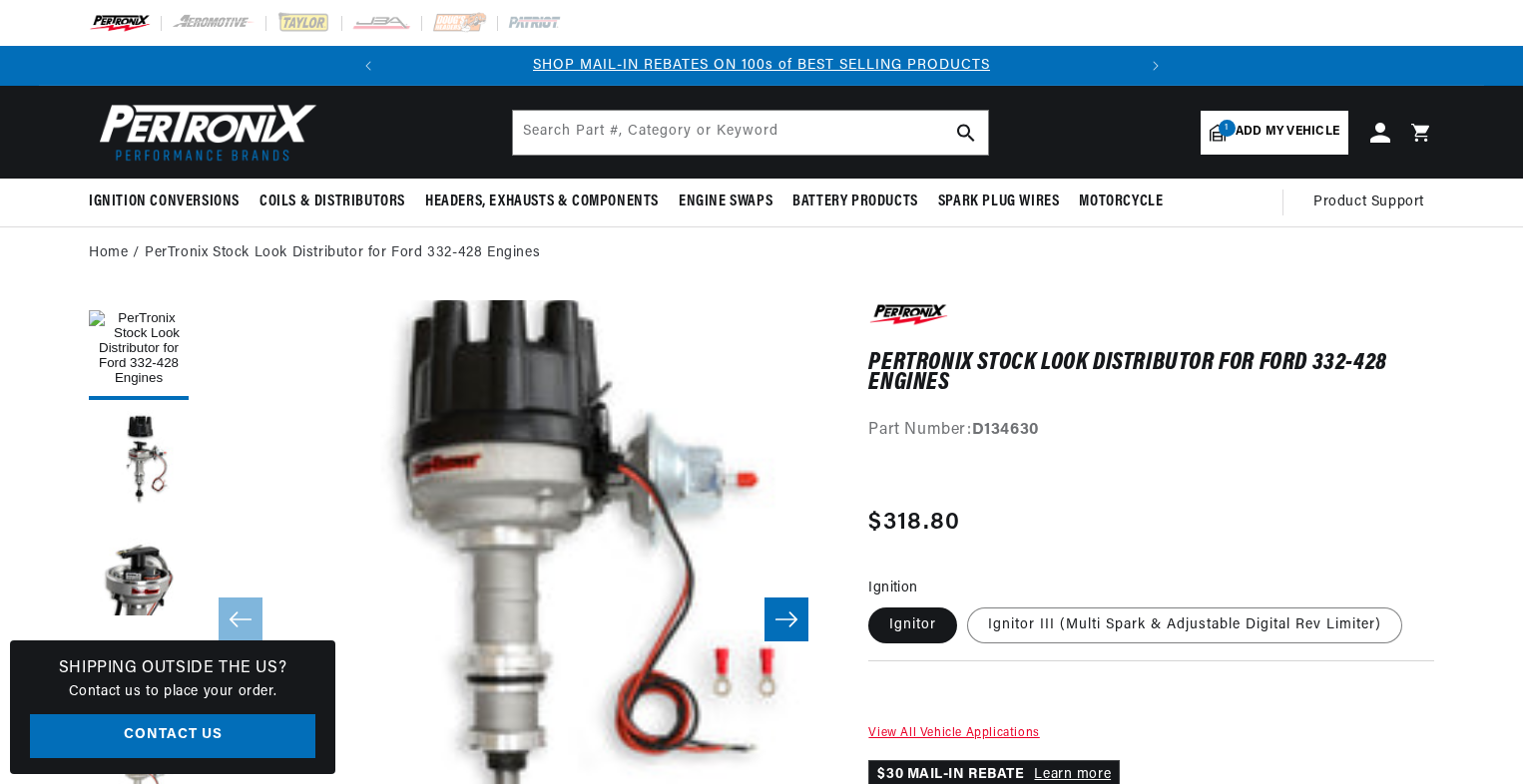scroll, scrollTop: 0, scrollLeft: 0, axis: both 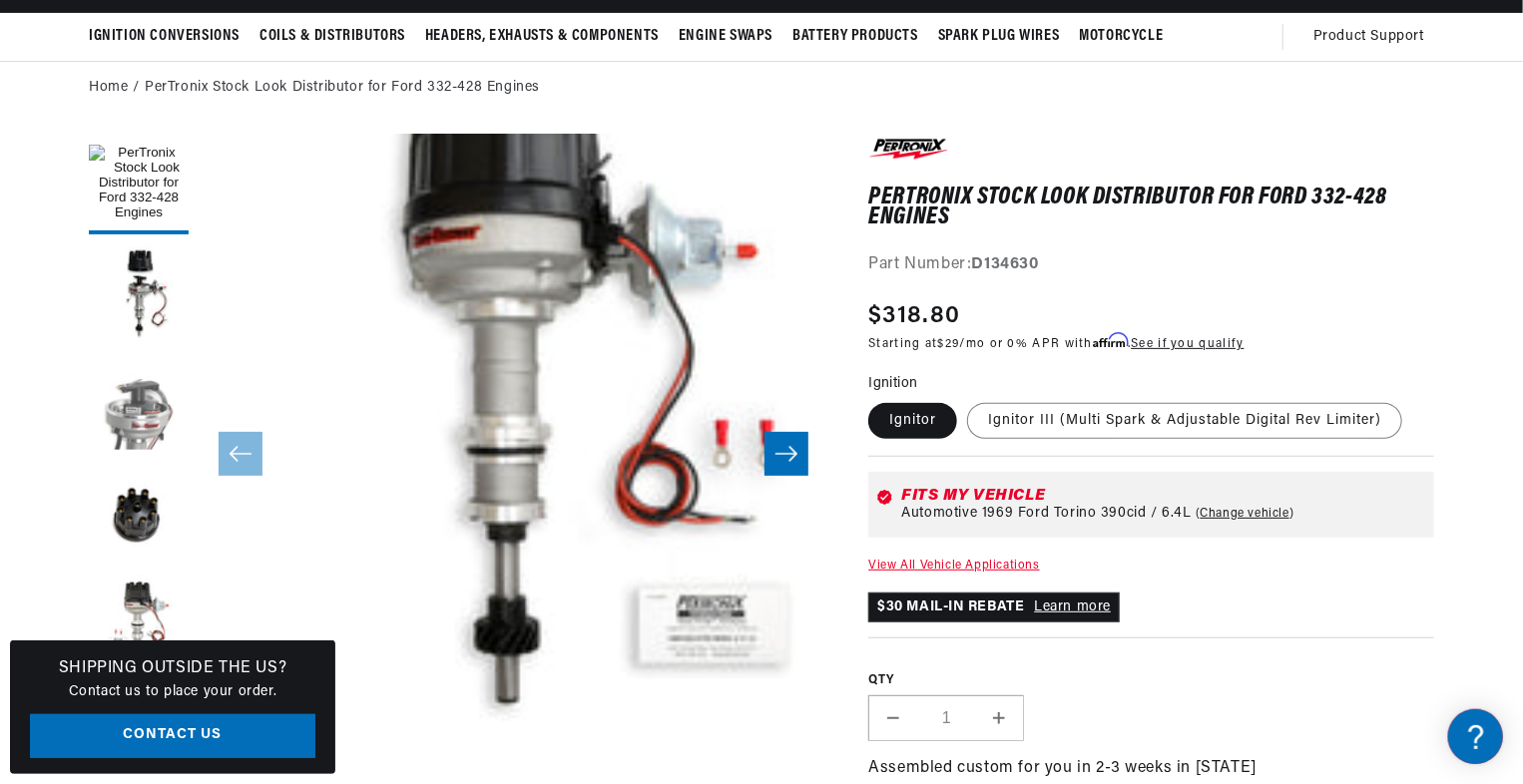 click at bounding box center [139, 404] 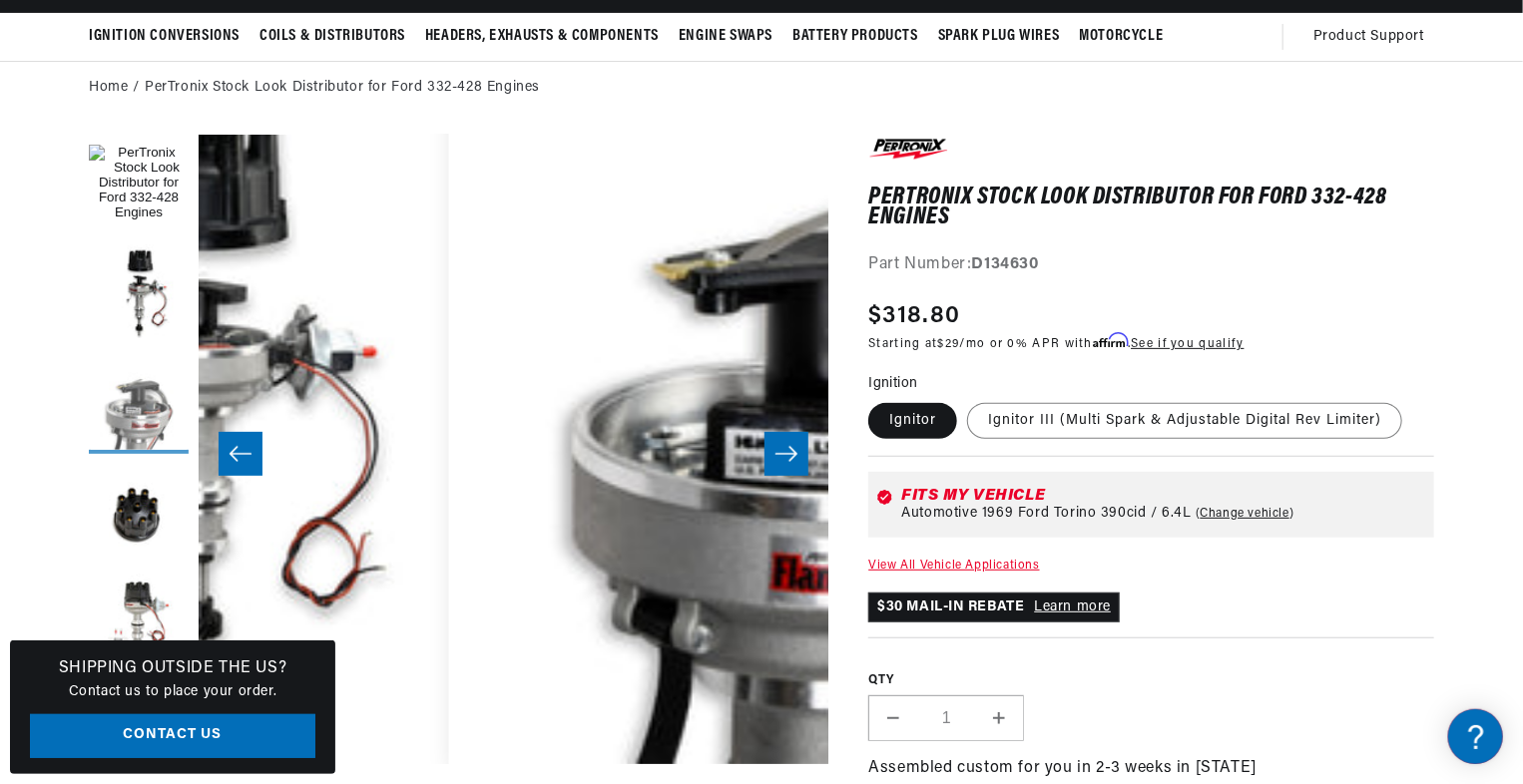scroll, scrollTop: 63, scrollLeft: 1261, axis: both 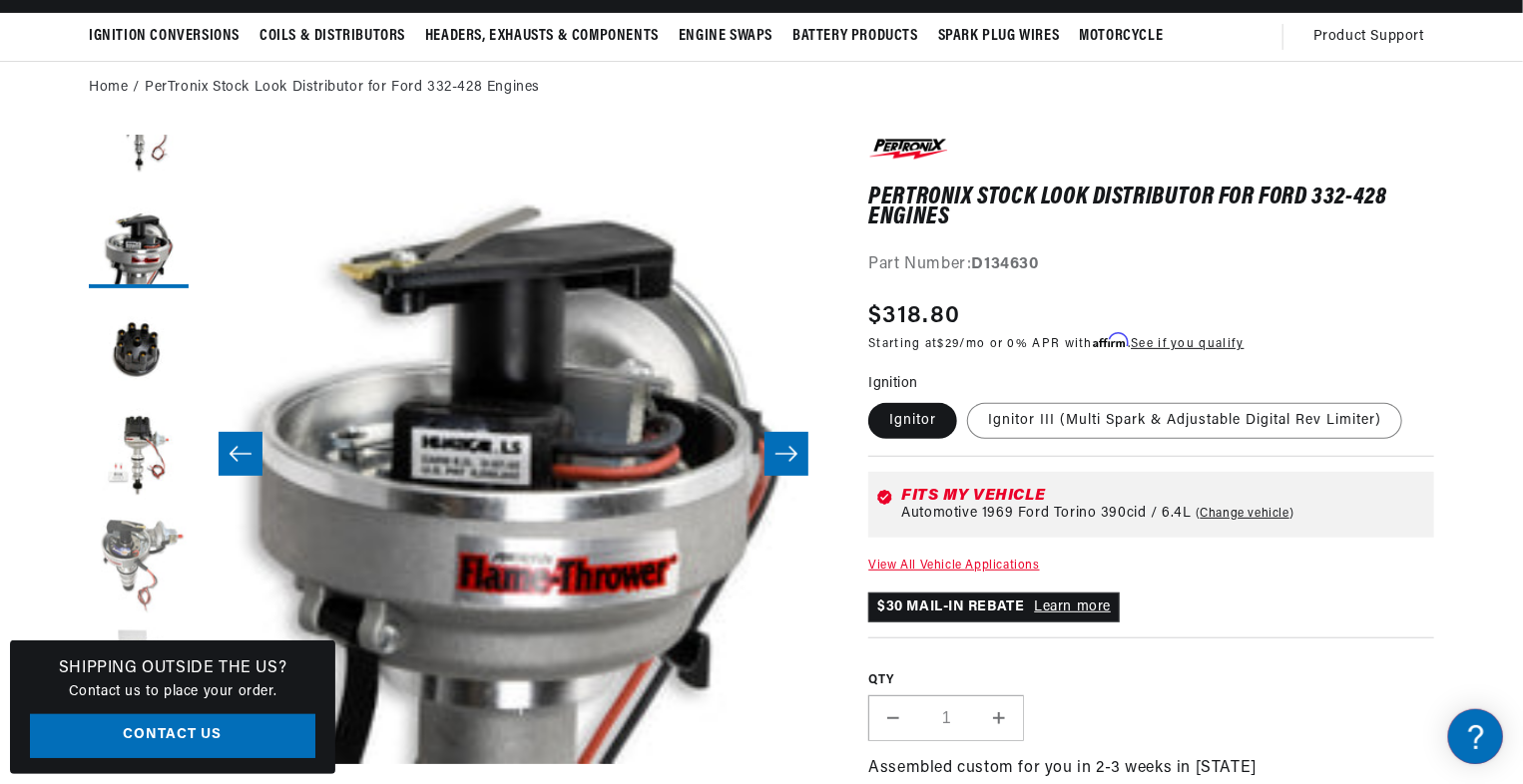 click at bounding box center (139, 568) 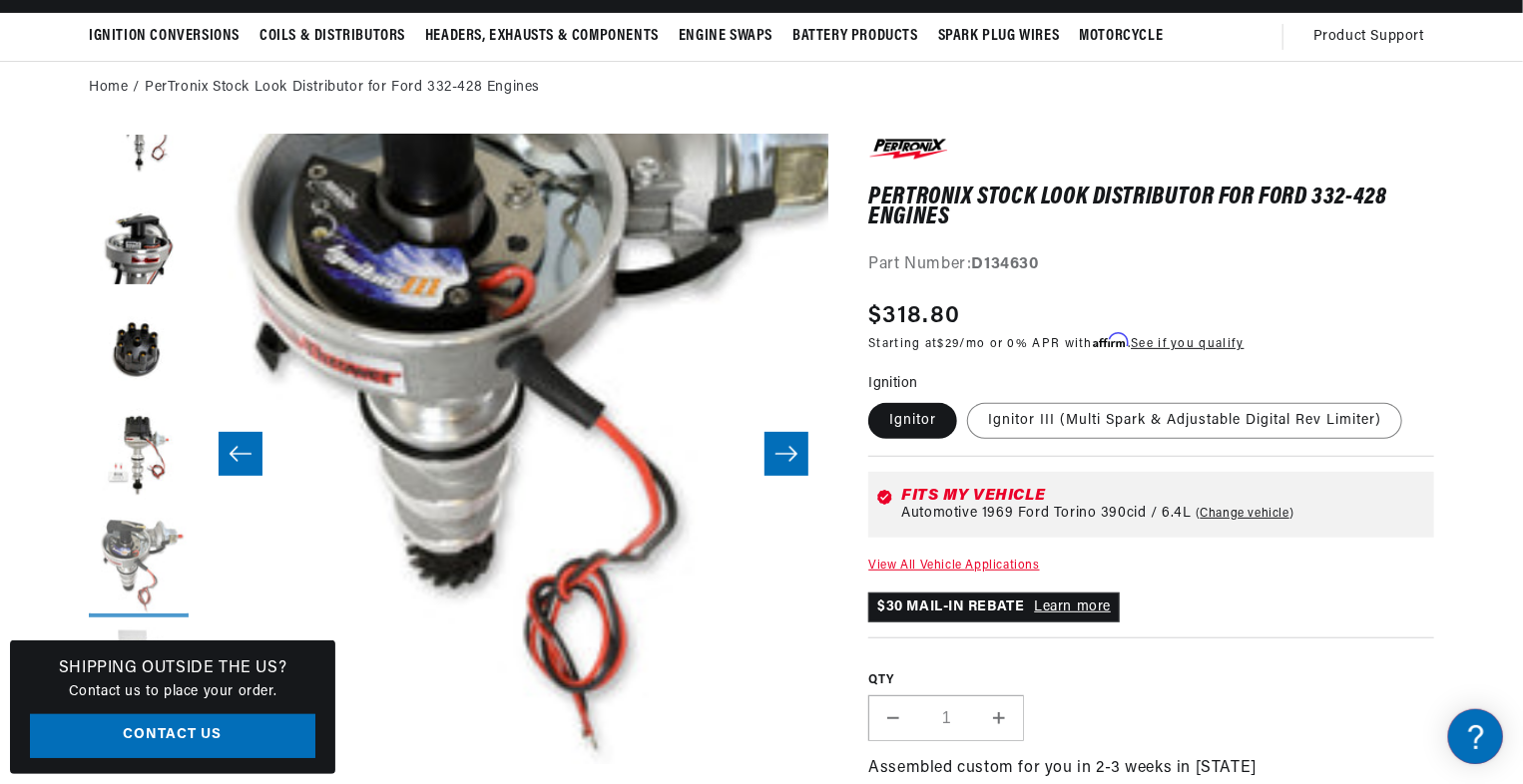 scroll, scrollTop: 63, scrollLeft: 3150, axis: both 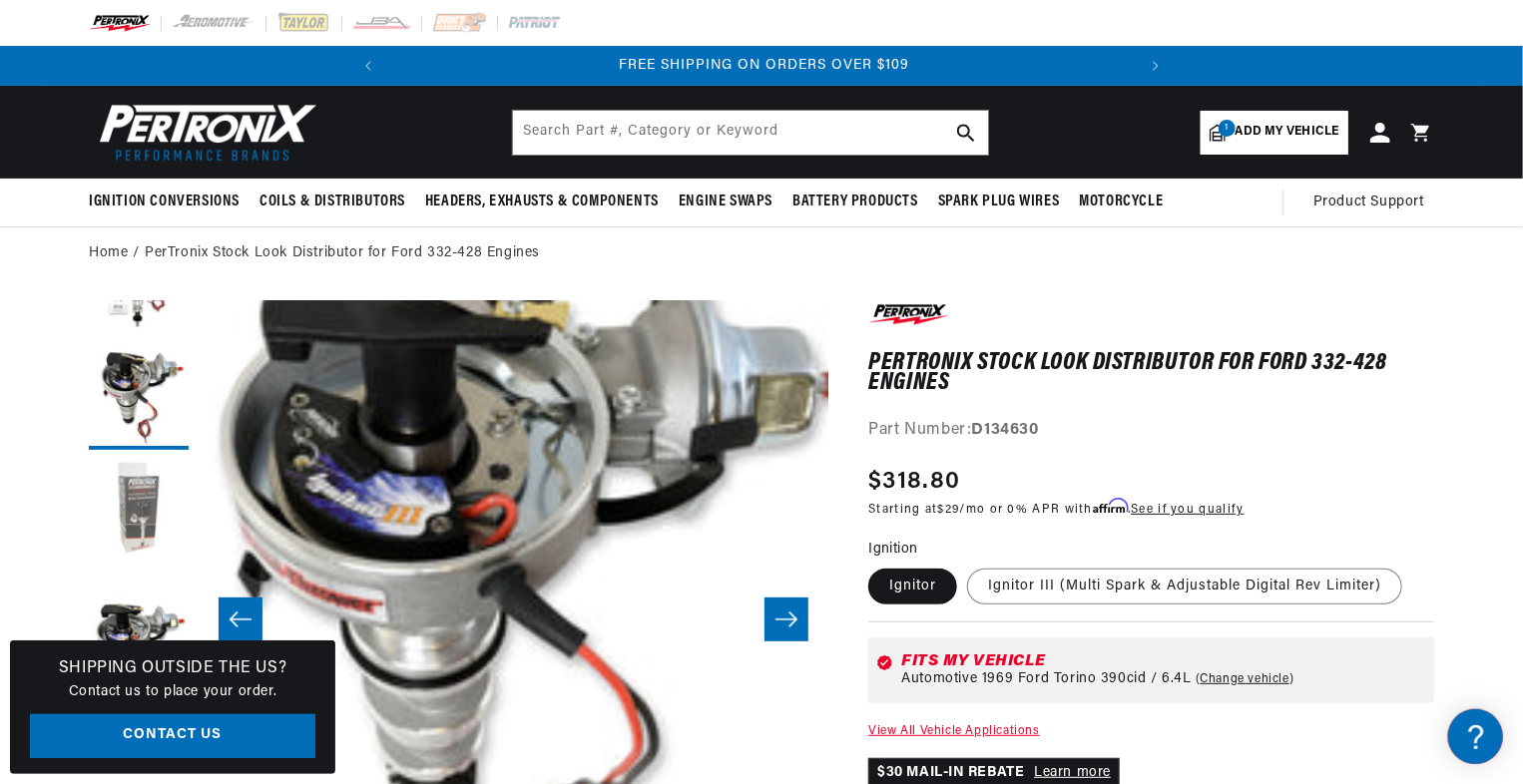 click at bounding box center (139, 510) 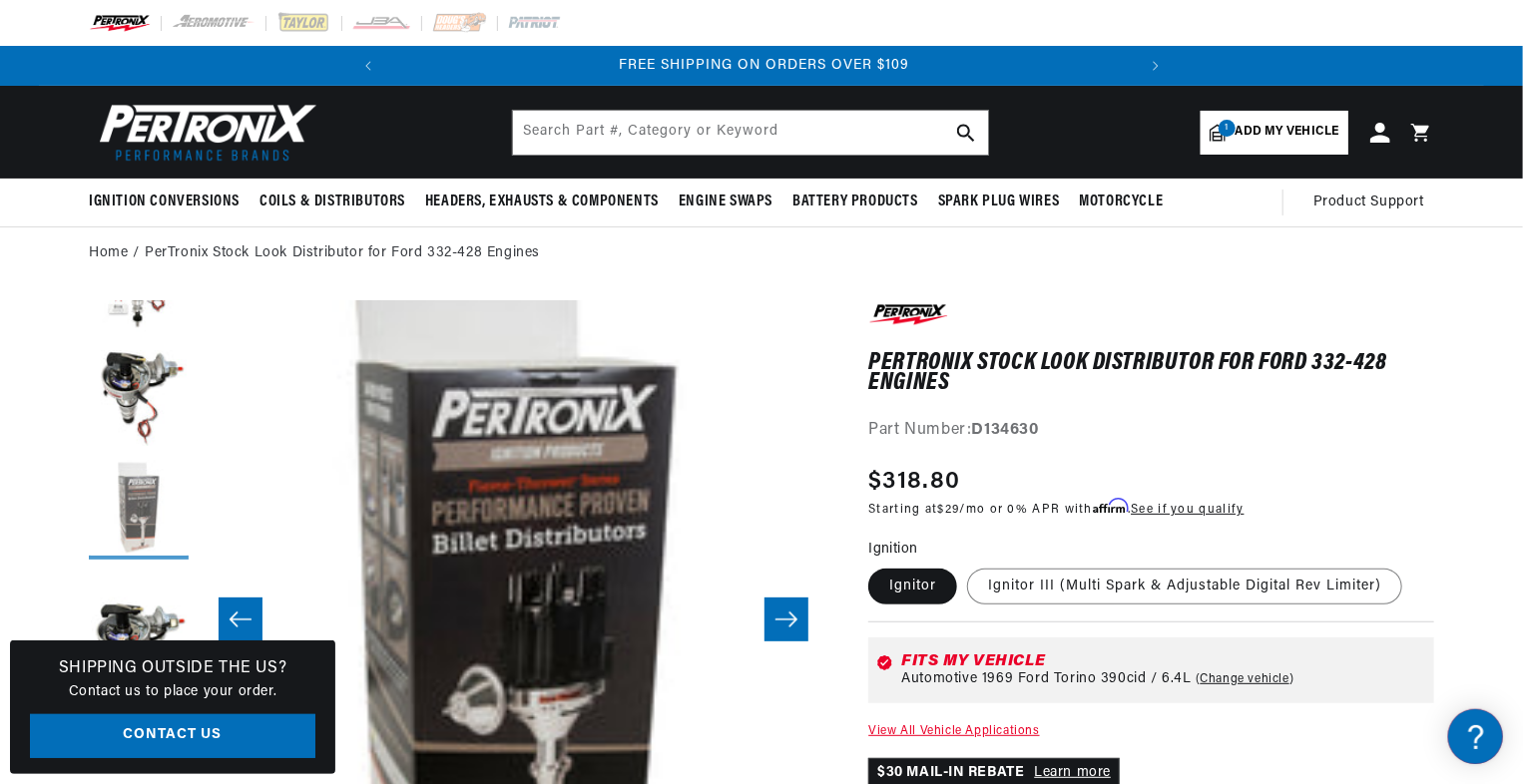 scroll, scrollTop: 0, scrollLeft: 3781, axis: horizontal 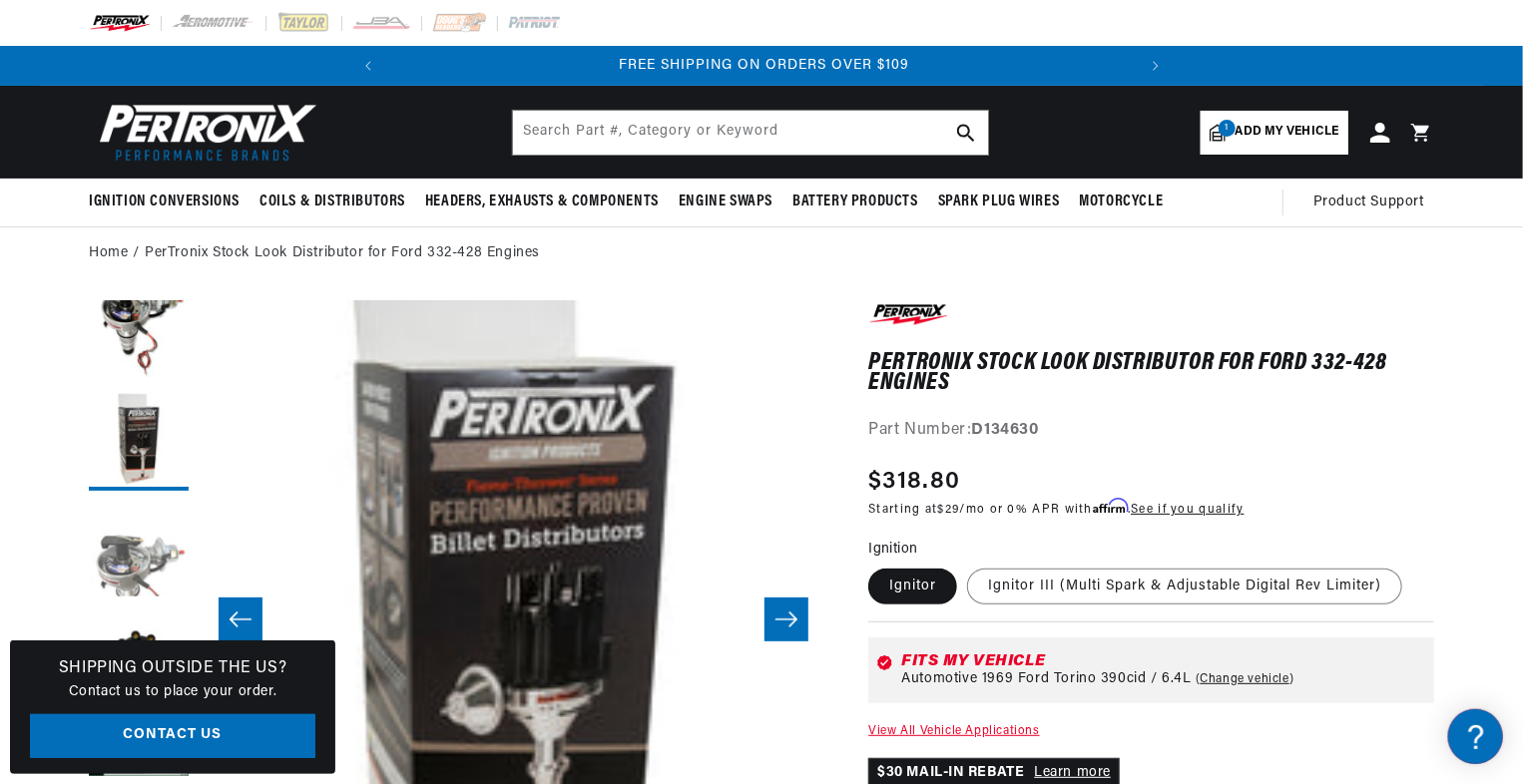 click at bounding box center (139, 551) 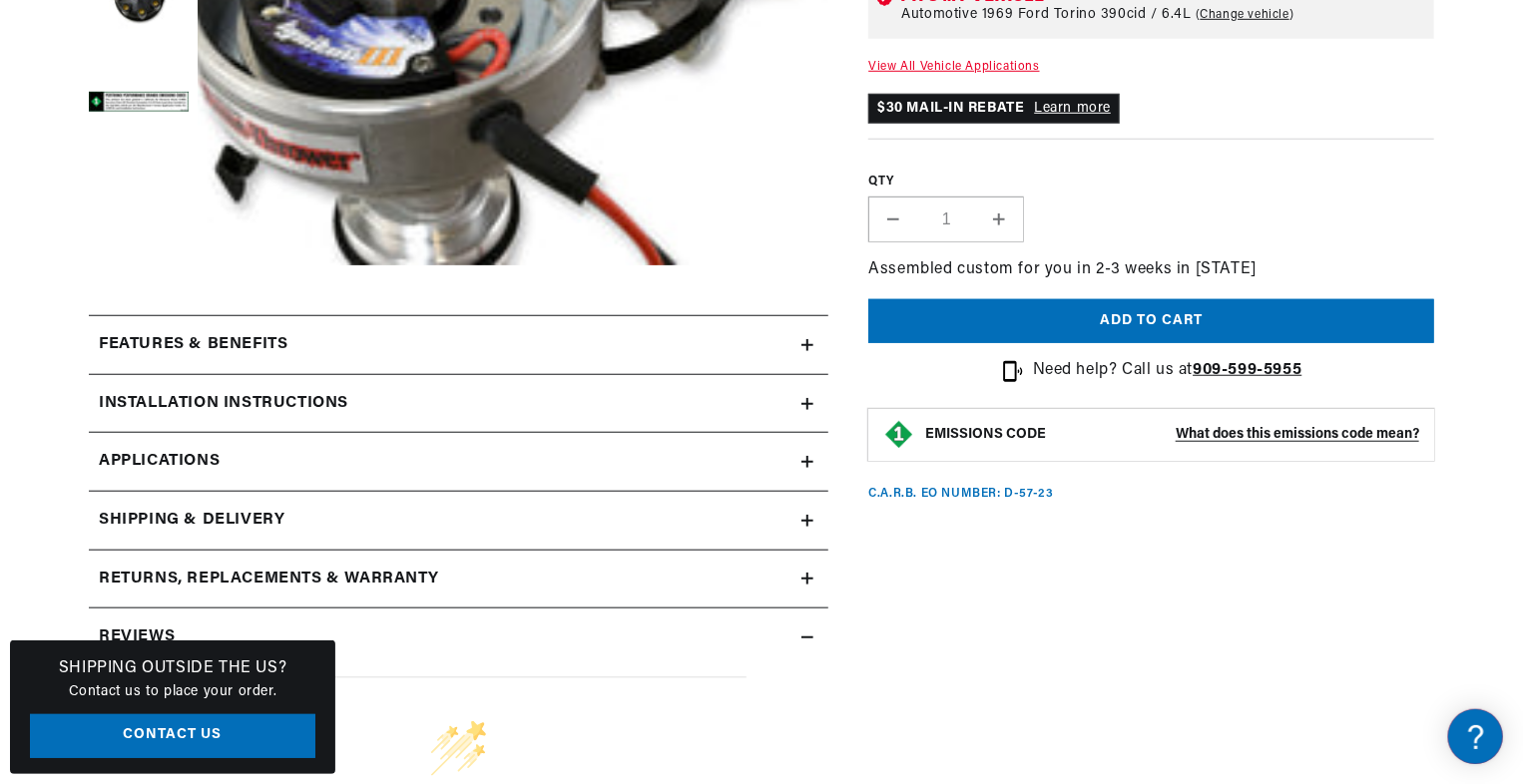 click on "Installation instructions" at bounding box center [193, 345] 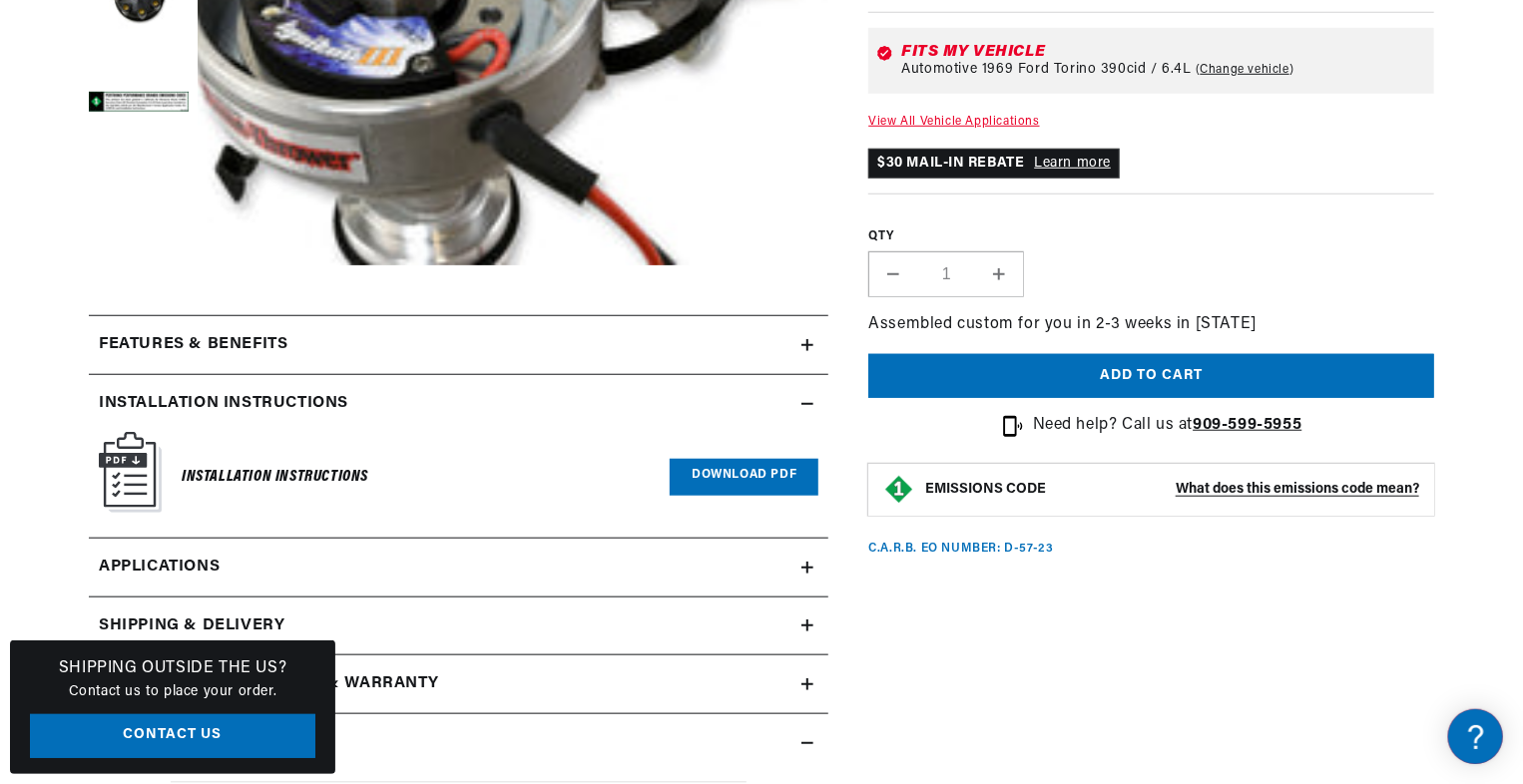 scroll, scrollTop: 0, scrollLeft: 3, axis: horizontal 